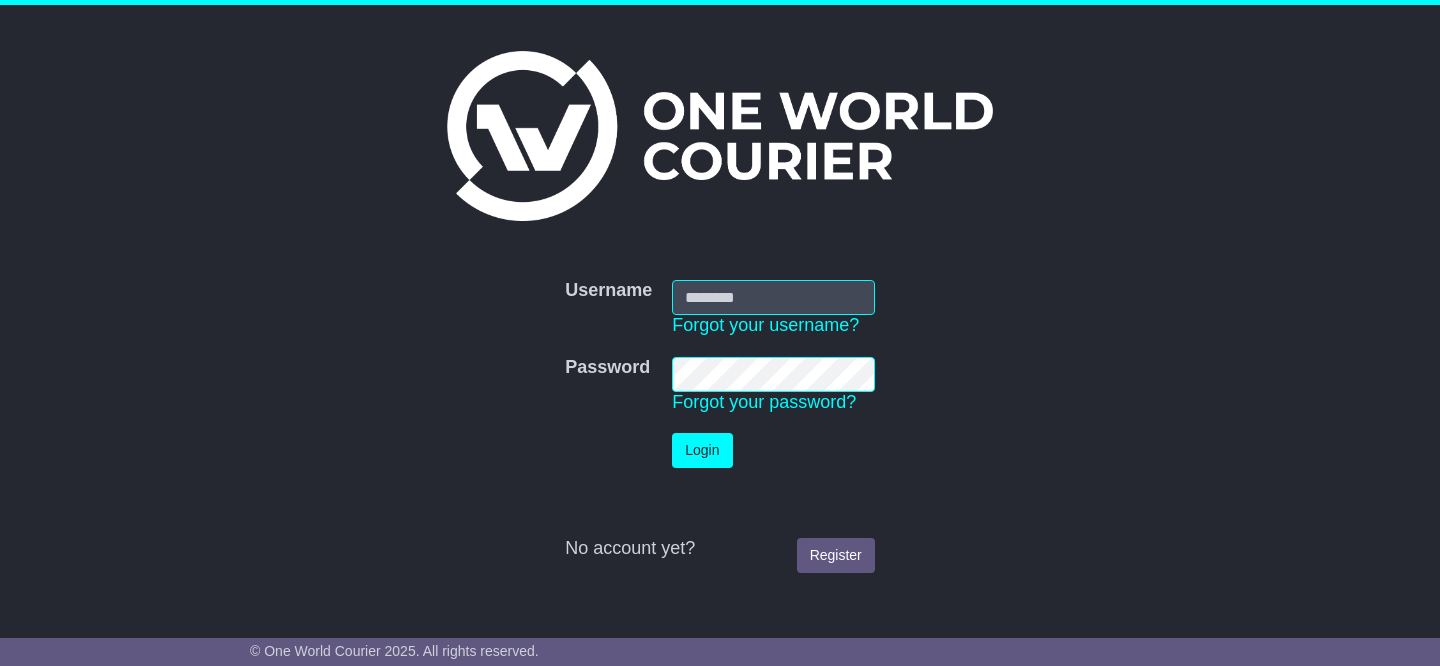scroll, scrollTop: 0, scrollLeft: 0, axis: both 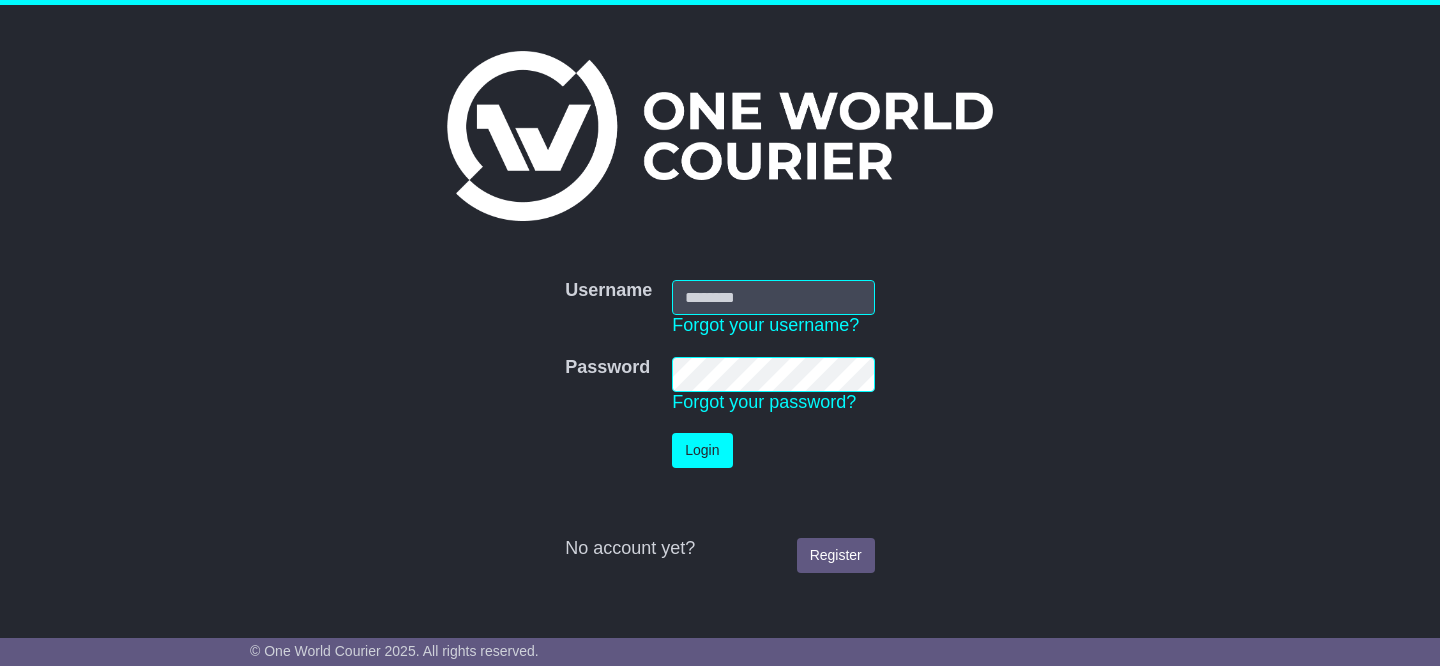 type on "**********" 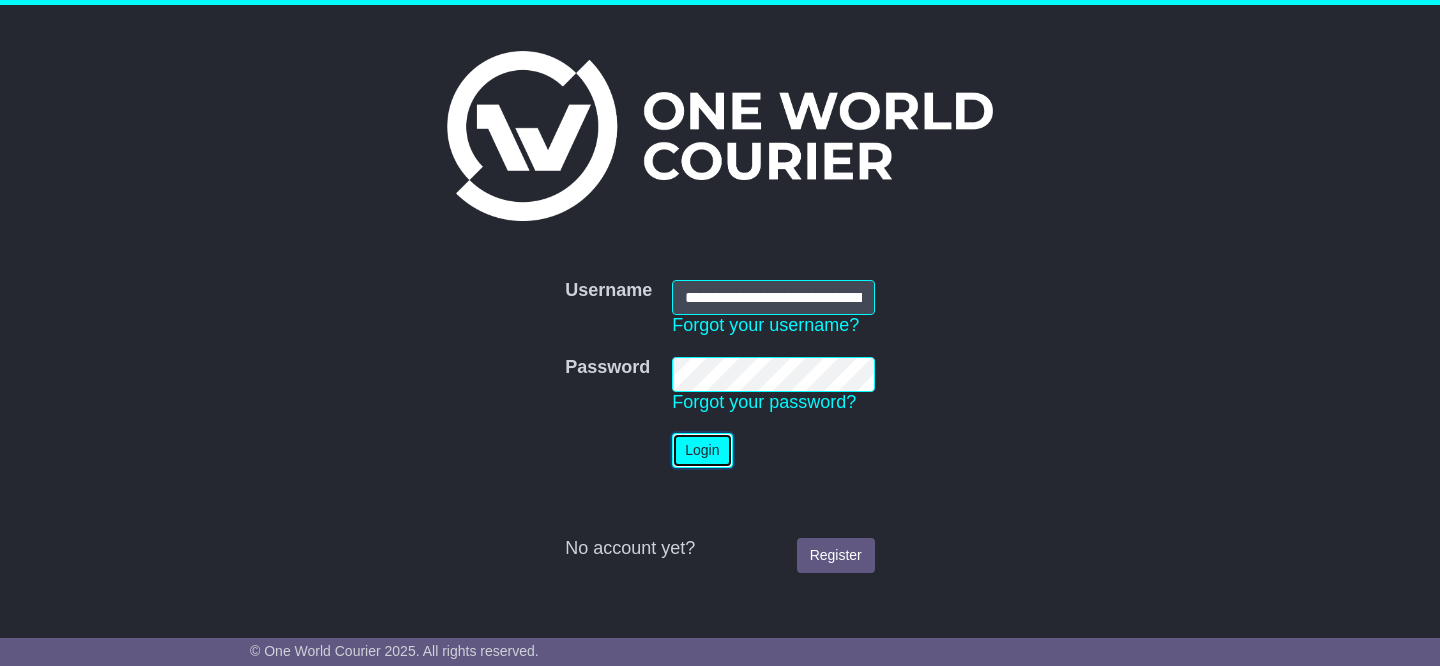 click on "Login" at bounding box center (702, 450) 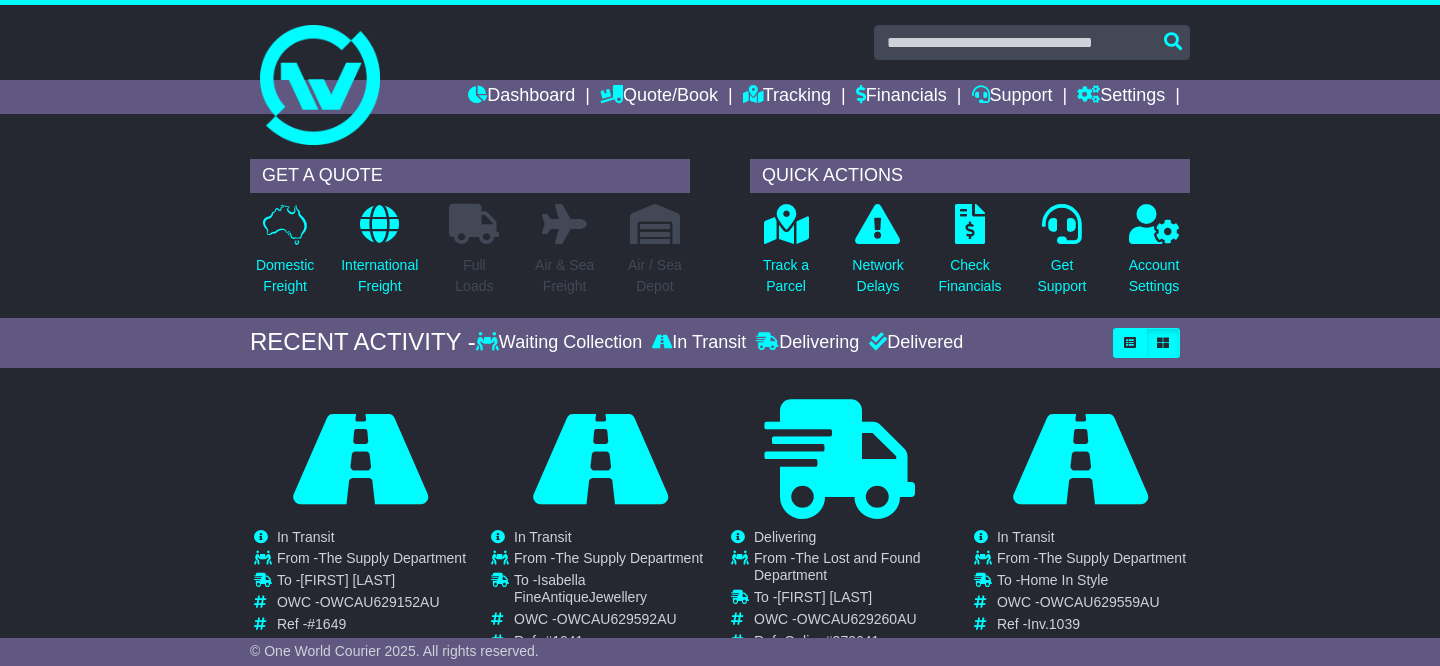 scroll, scrollTop: 0, scrollLeft: 0, axis: both 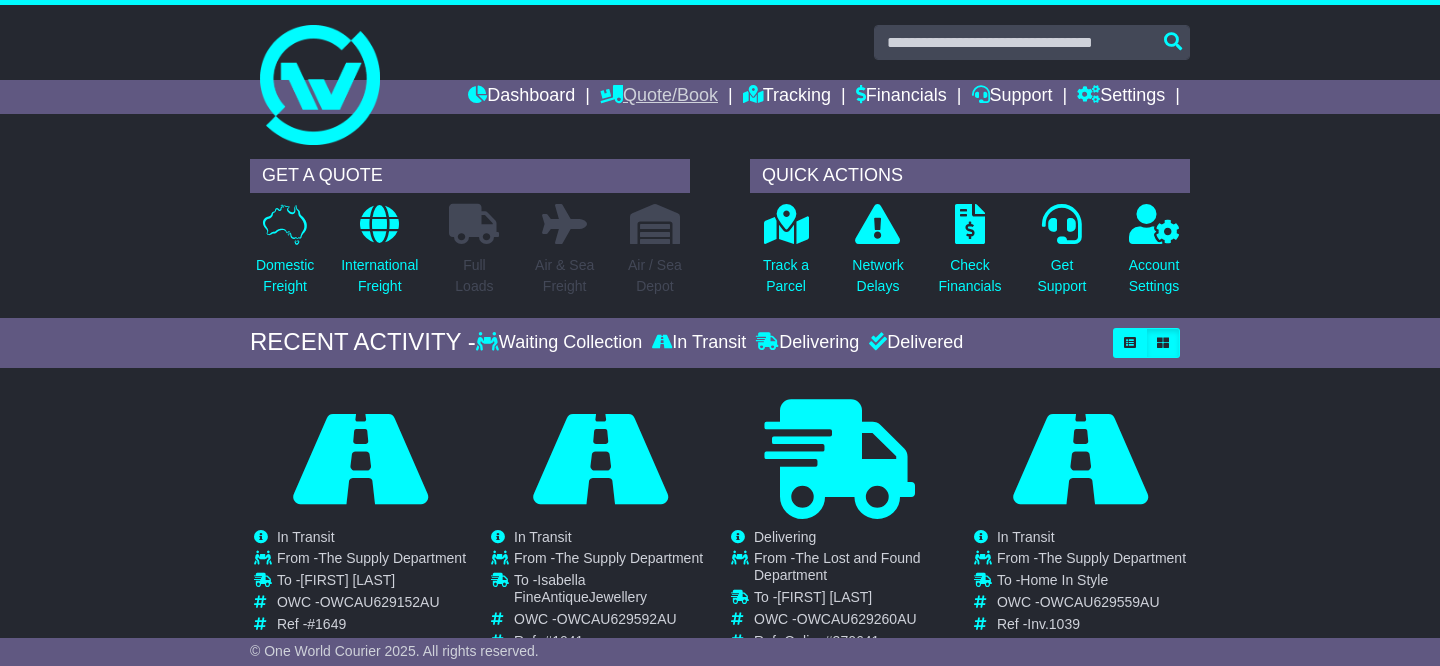 click on "Quote/Book" at bounding box center (659, 97) 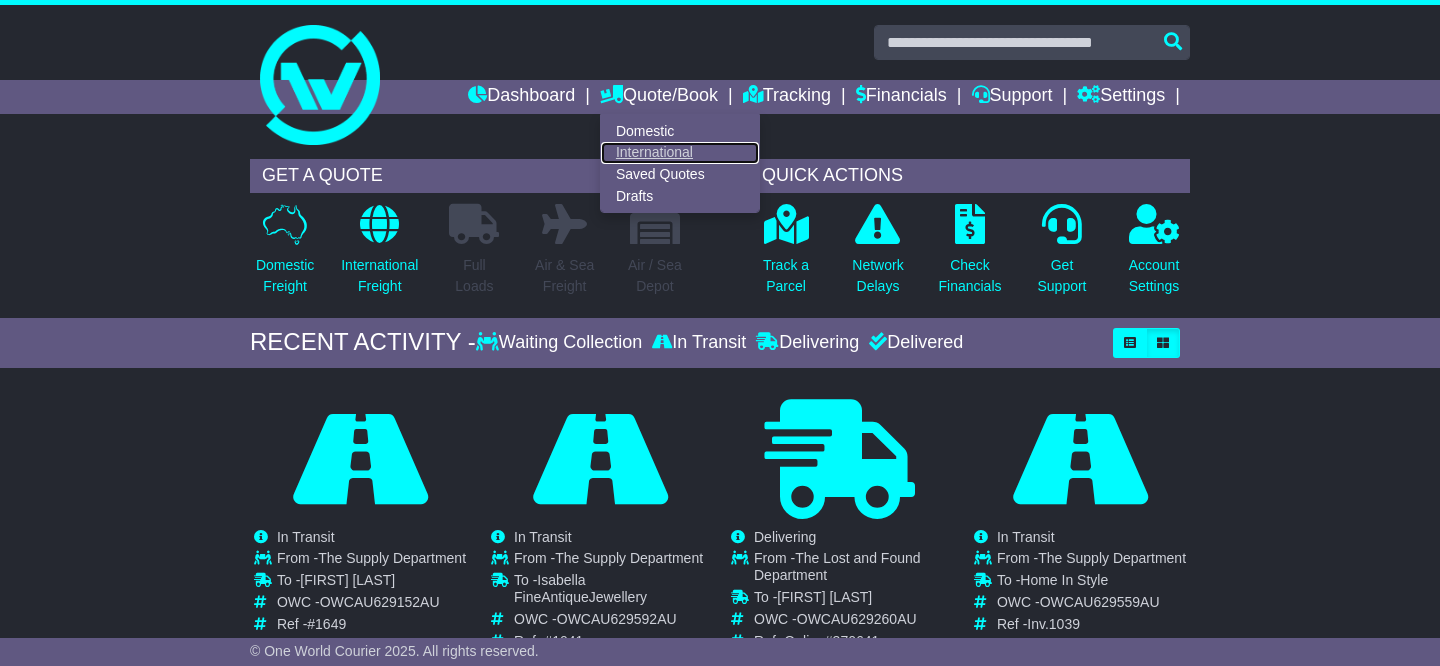 click on "International" at bounding box center (680, 153) 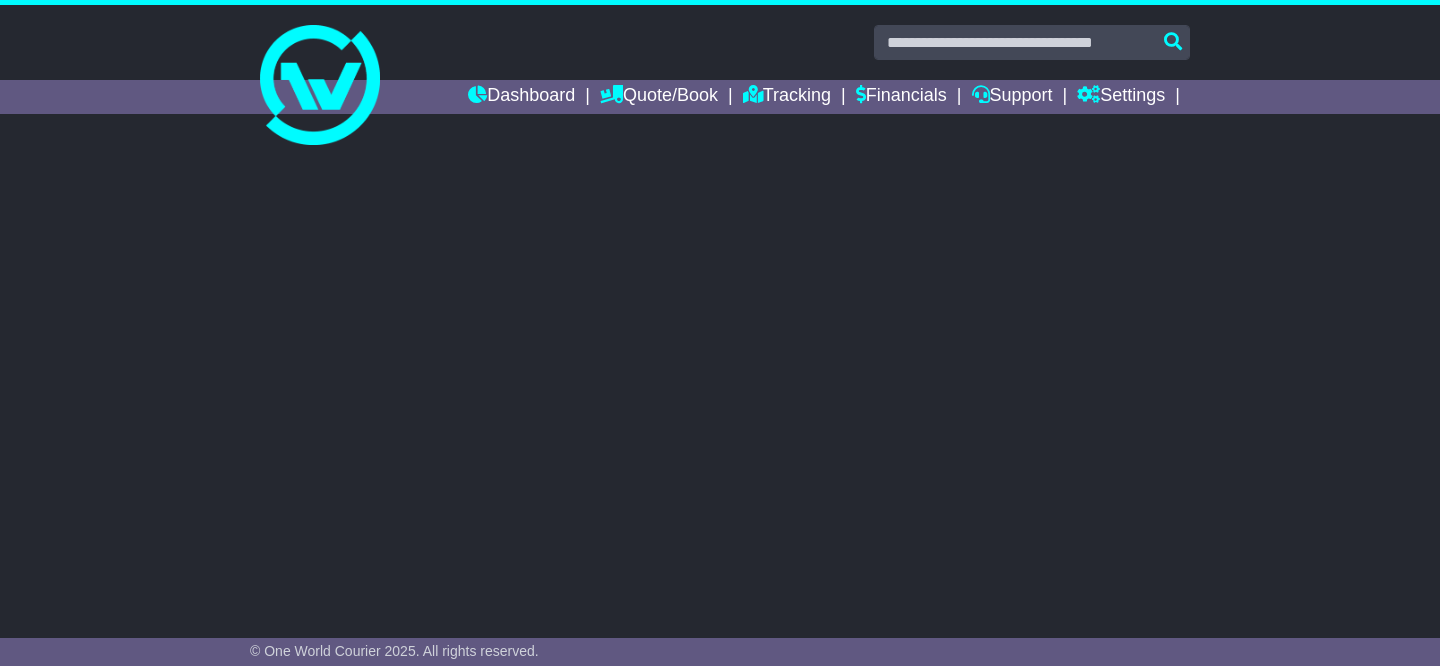 scroll, scrollTop: 0, scrollLeft: 0, axis: both 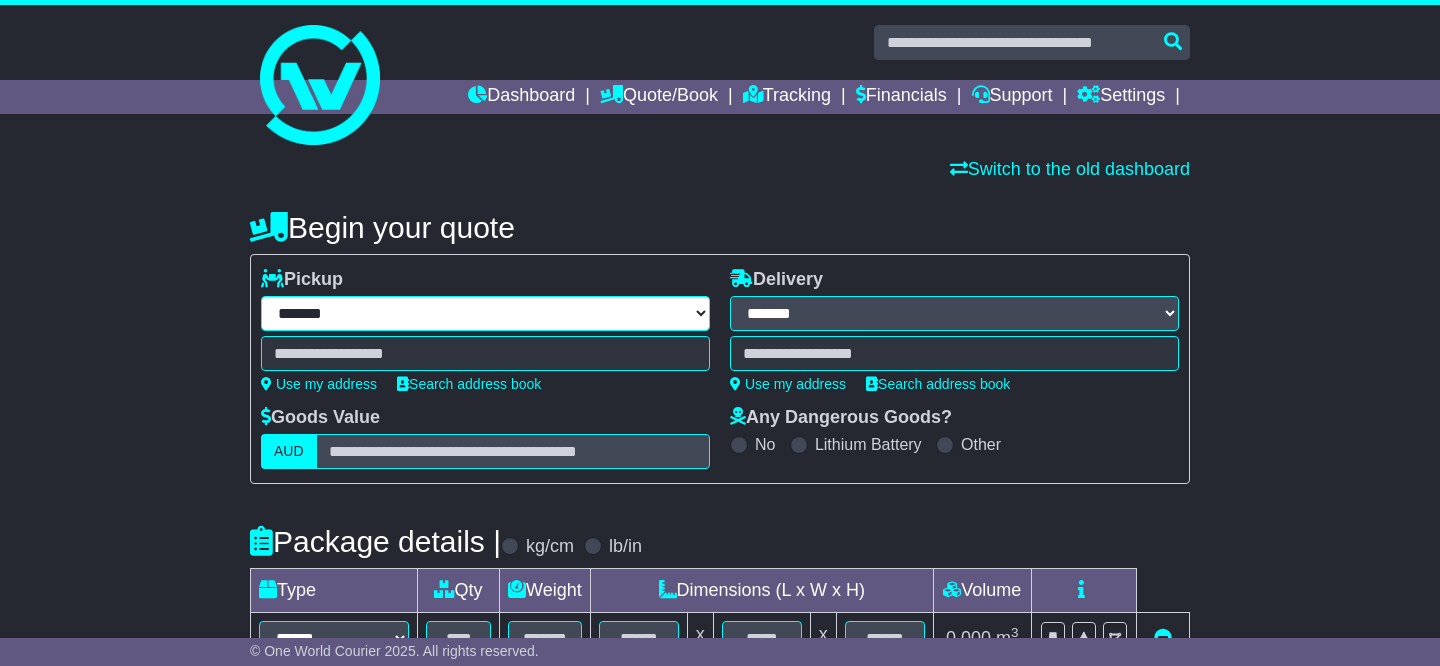 click on "**********" at bounding box center [485, 313] 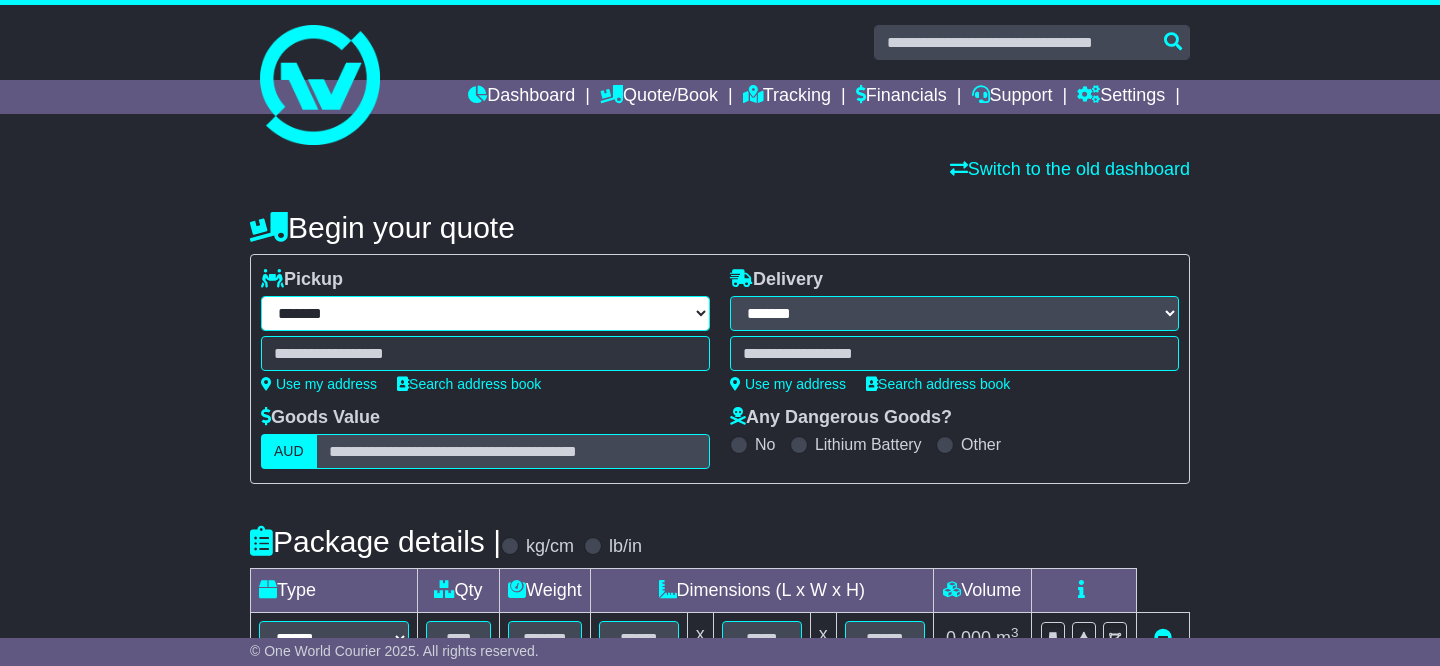 select on "**" 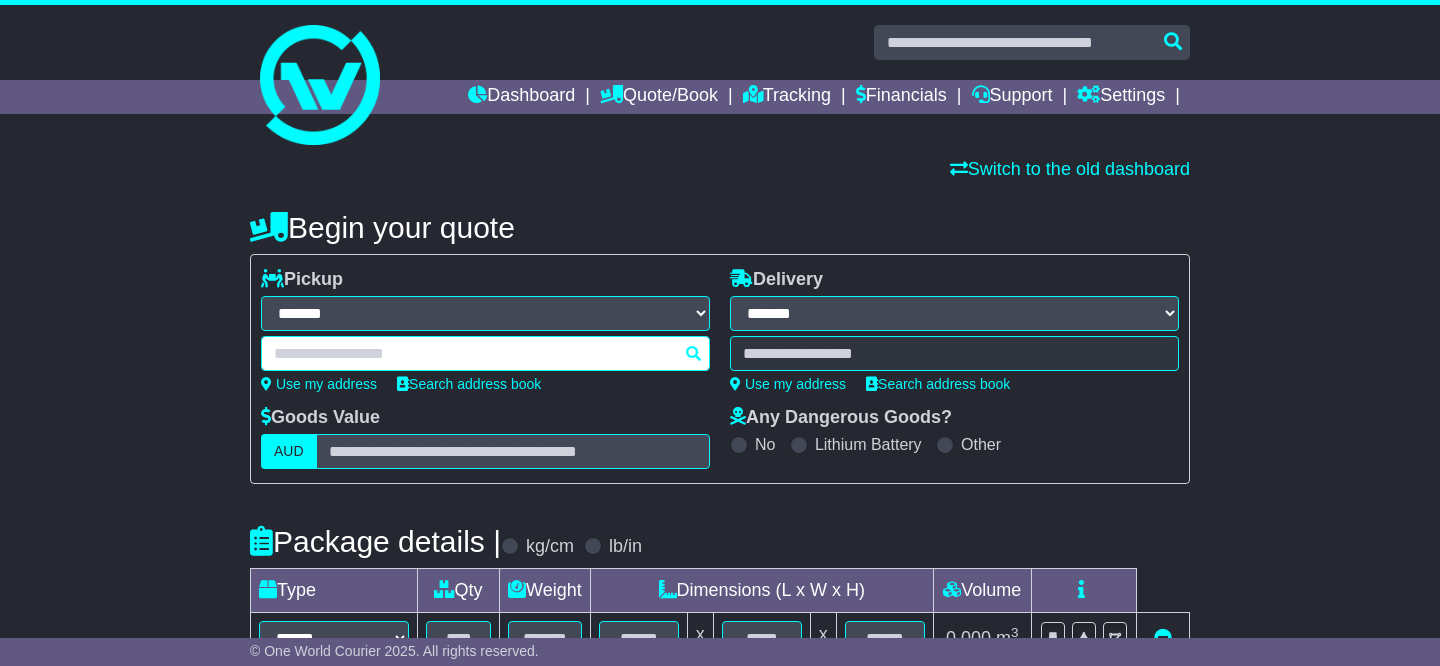 click at bounding box center [485, 353] 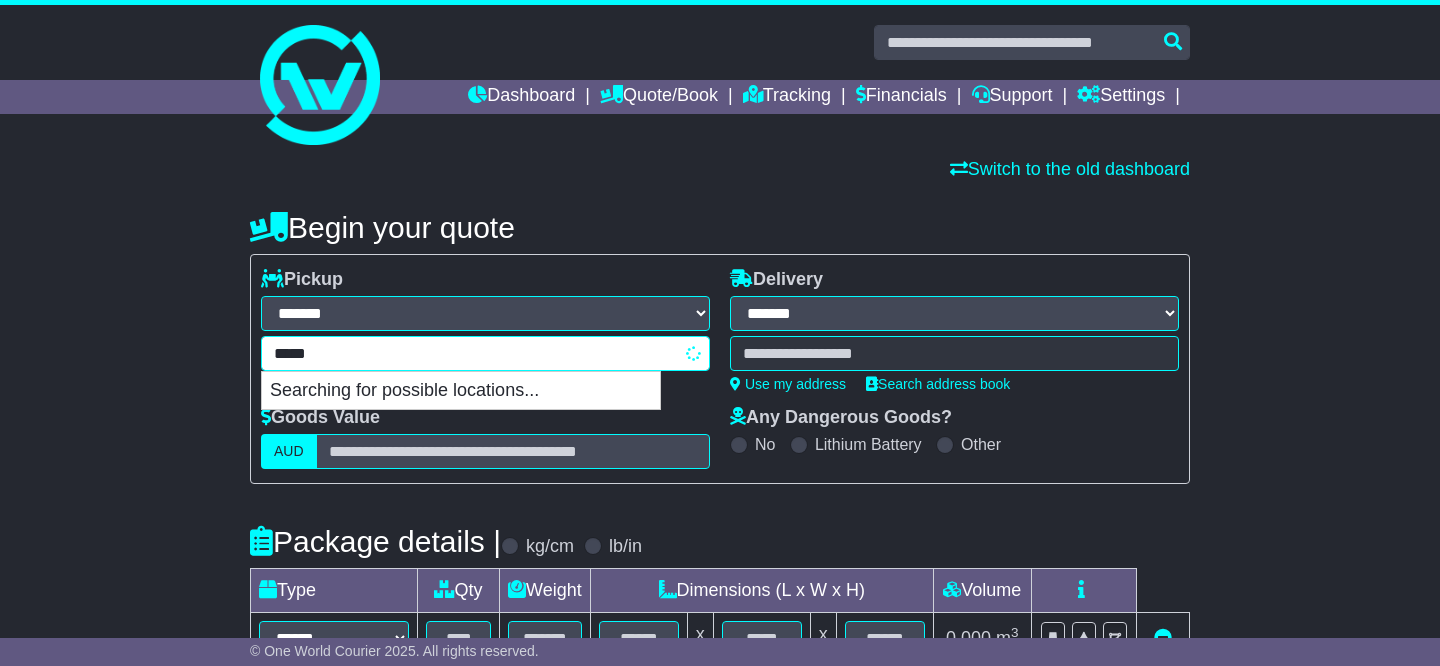 type on "******" 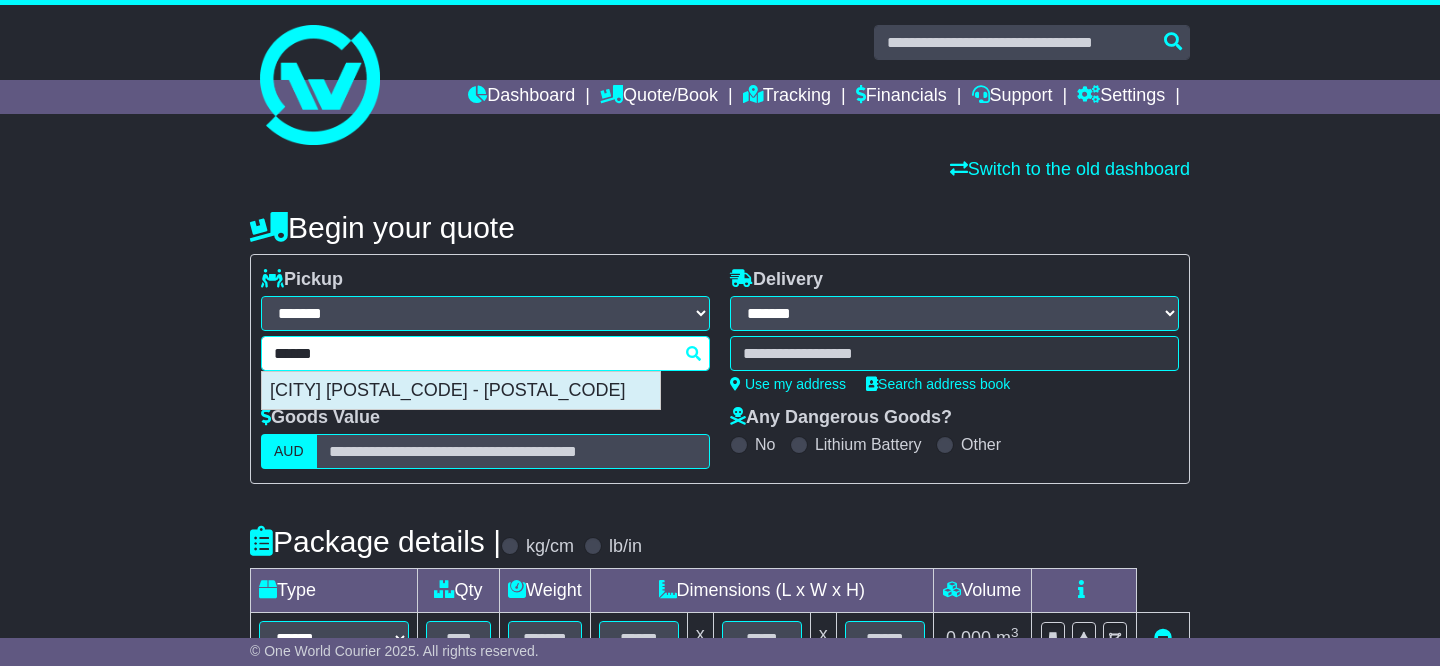 click on "NEW DELHI 110026 - 110028" at bounding box center [461, 391] 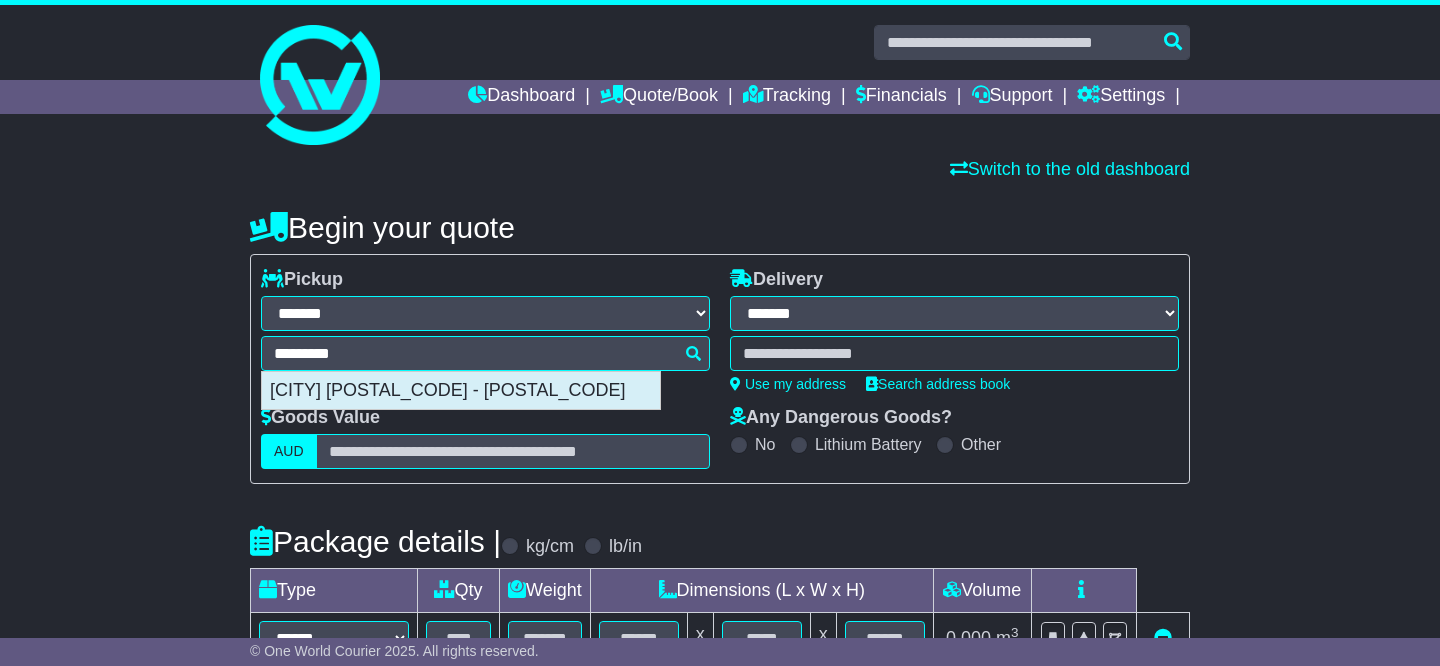 type on "**********" 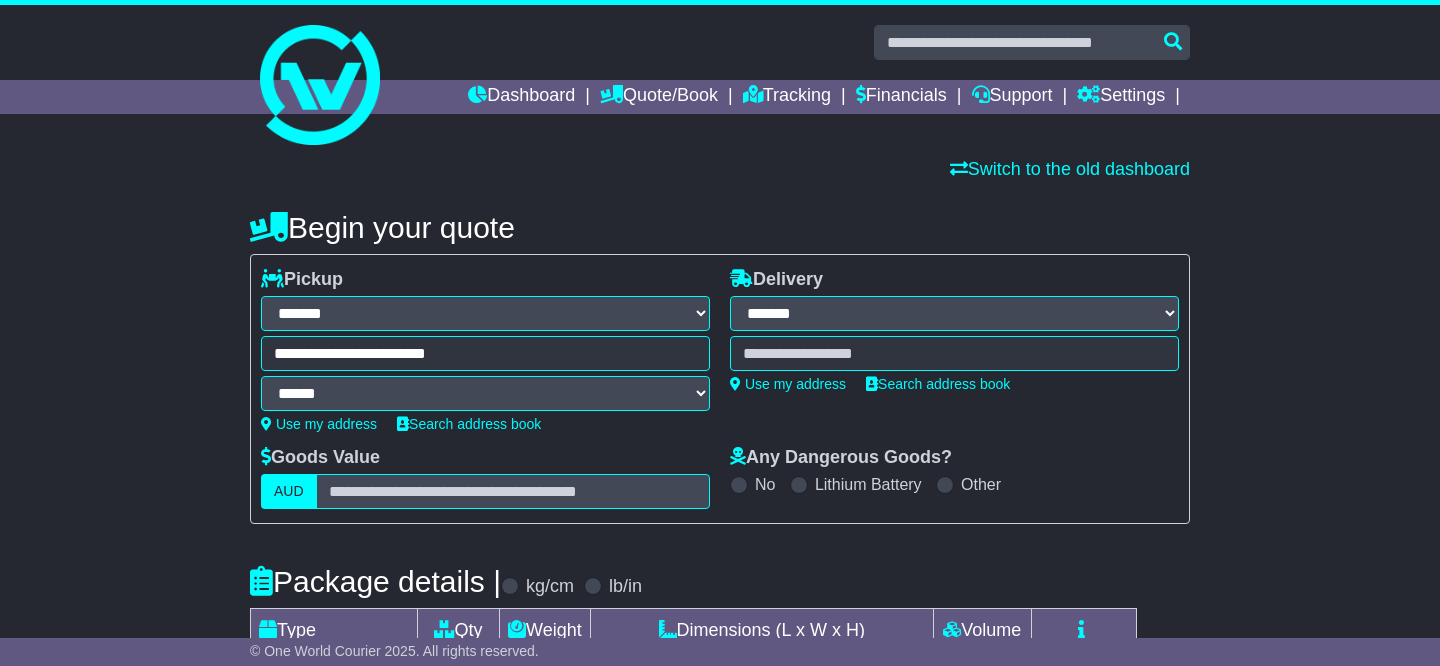 type on "**********" 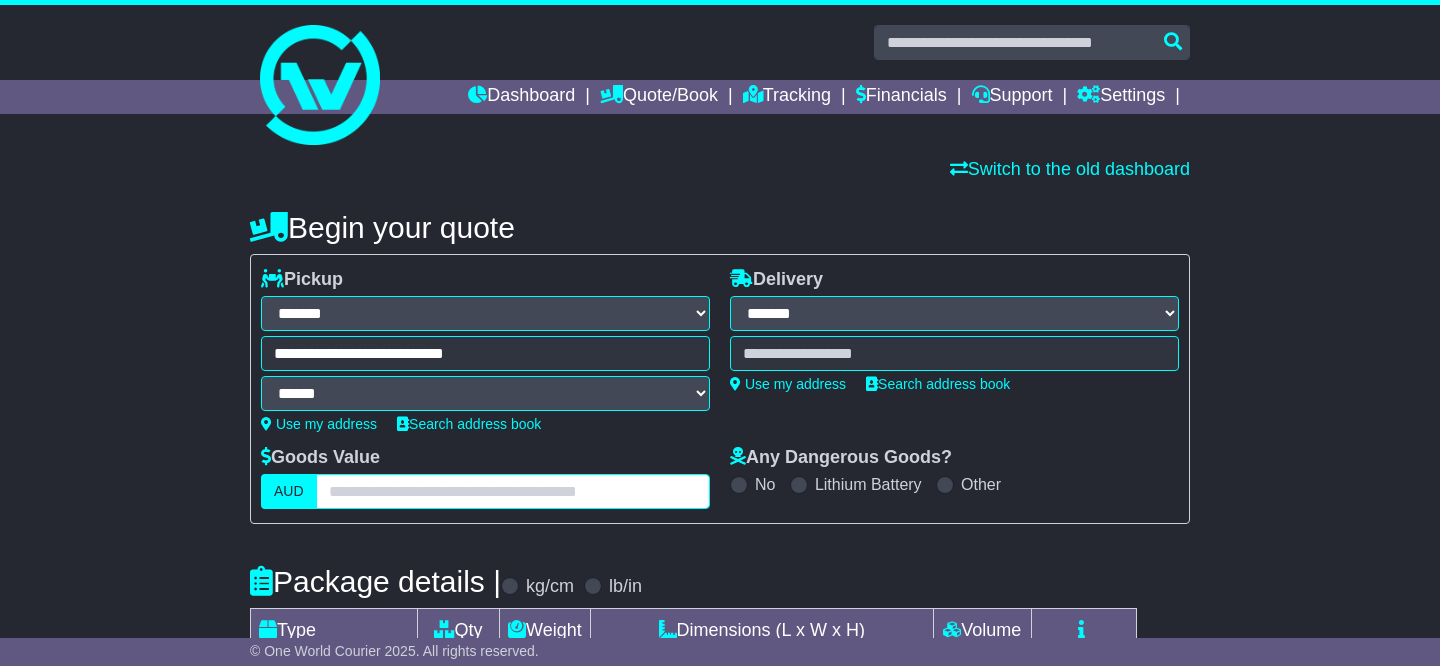 click at bounding box center (513, 491) 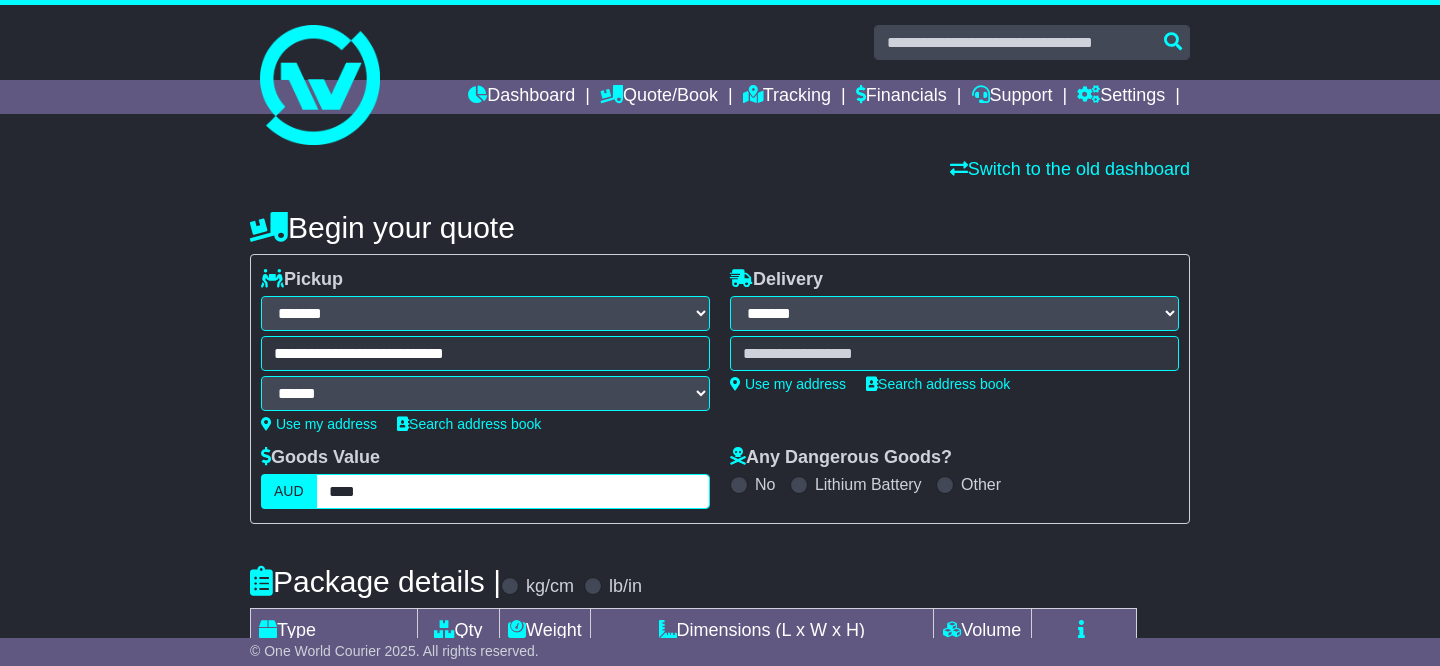 type on "****" 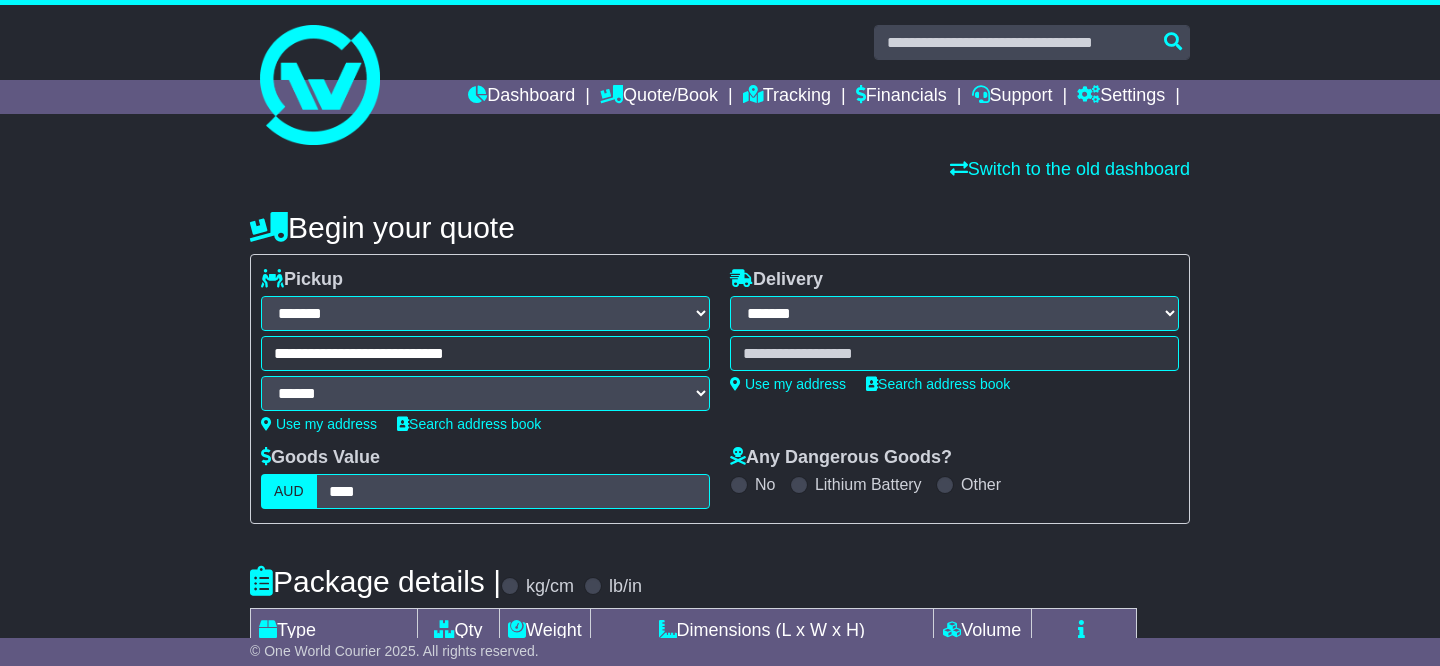 click at bounding box center [954, 353] 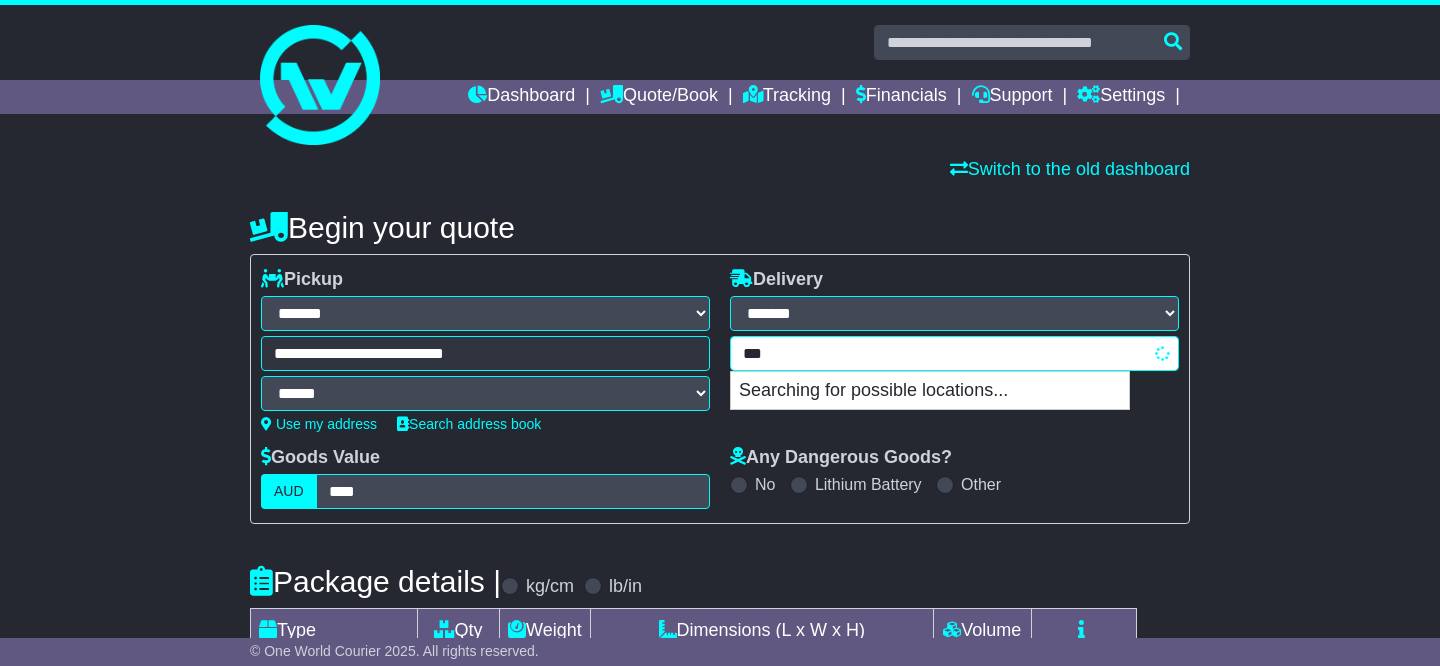 type on "****" 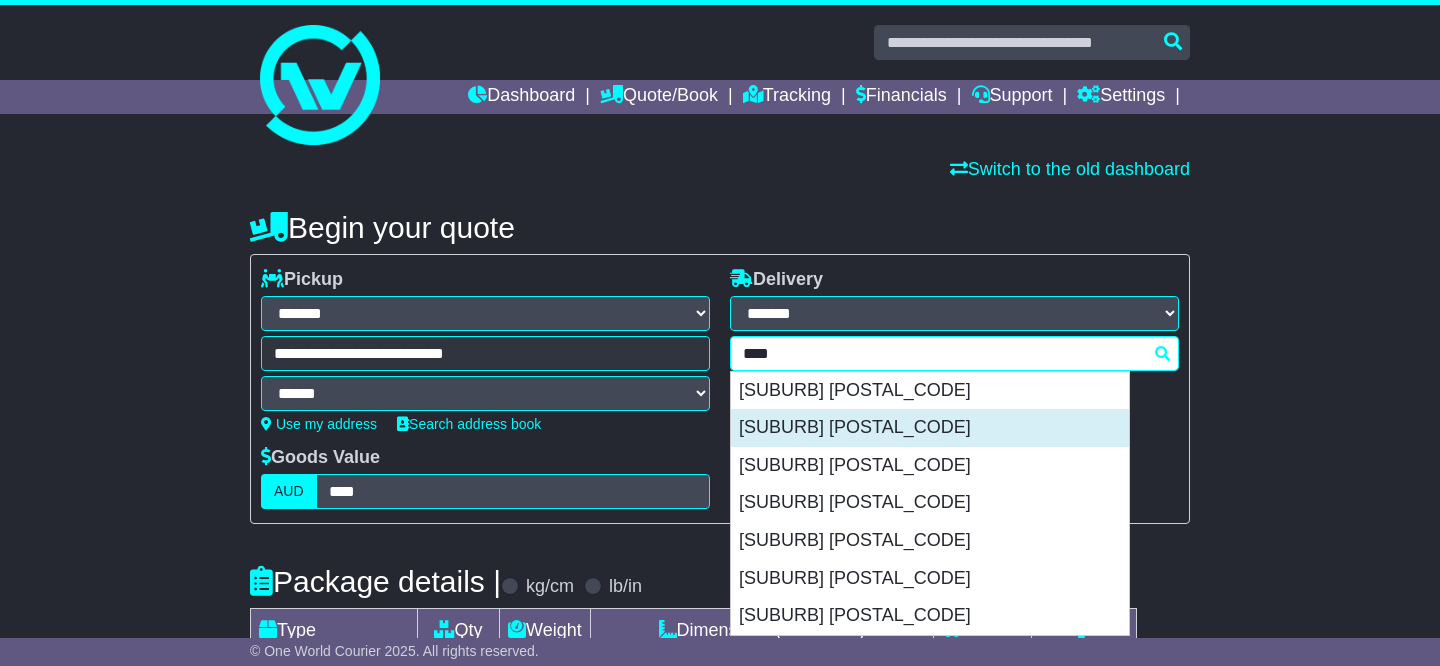 click on "GLADESVILLE 2111" at bounding box center [930, 428] 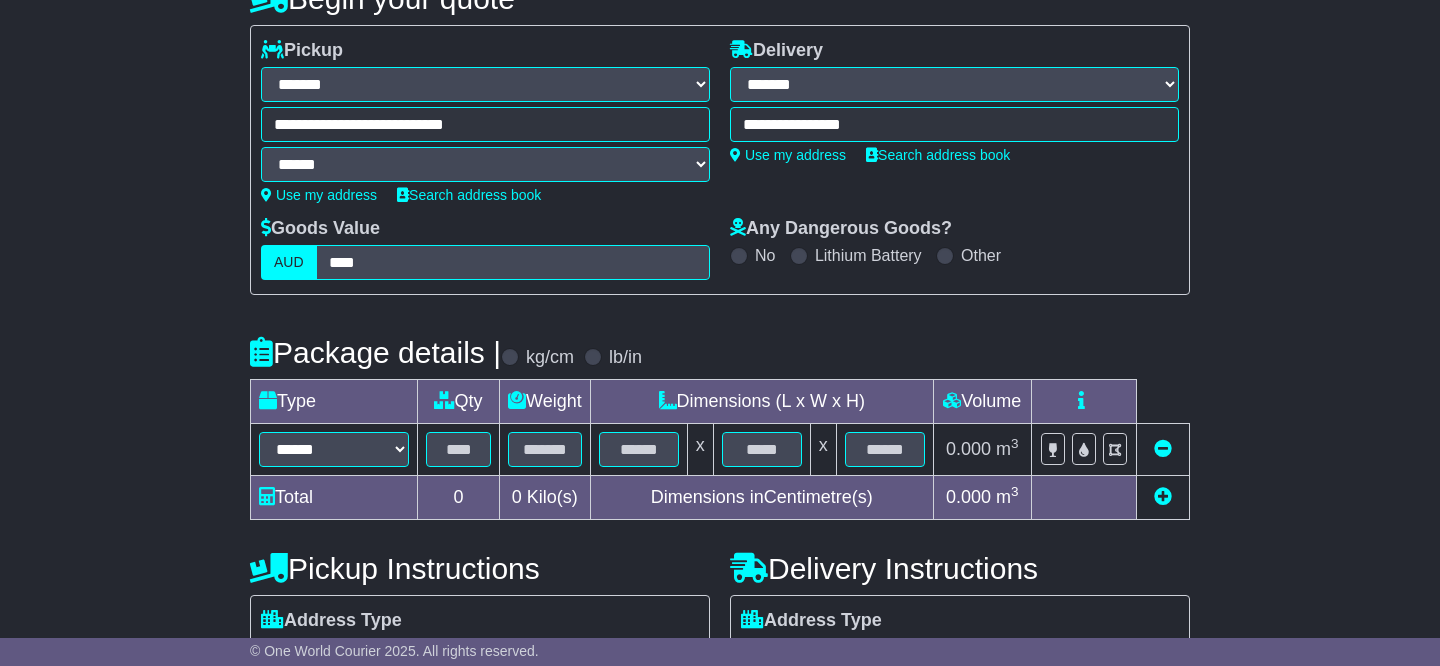 scroll, scrollTop: 231, scrollLeft: 0, axis: vertical 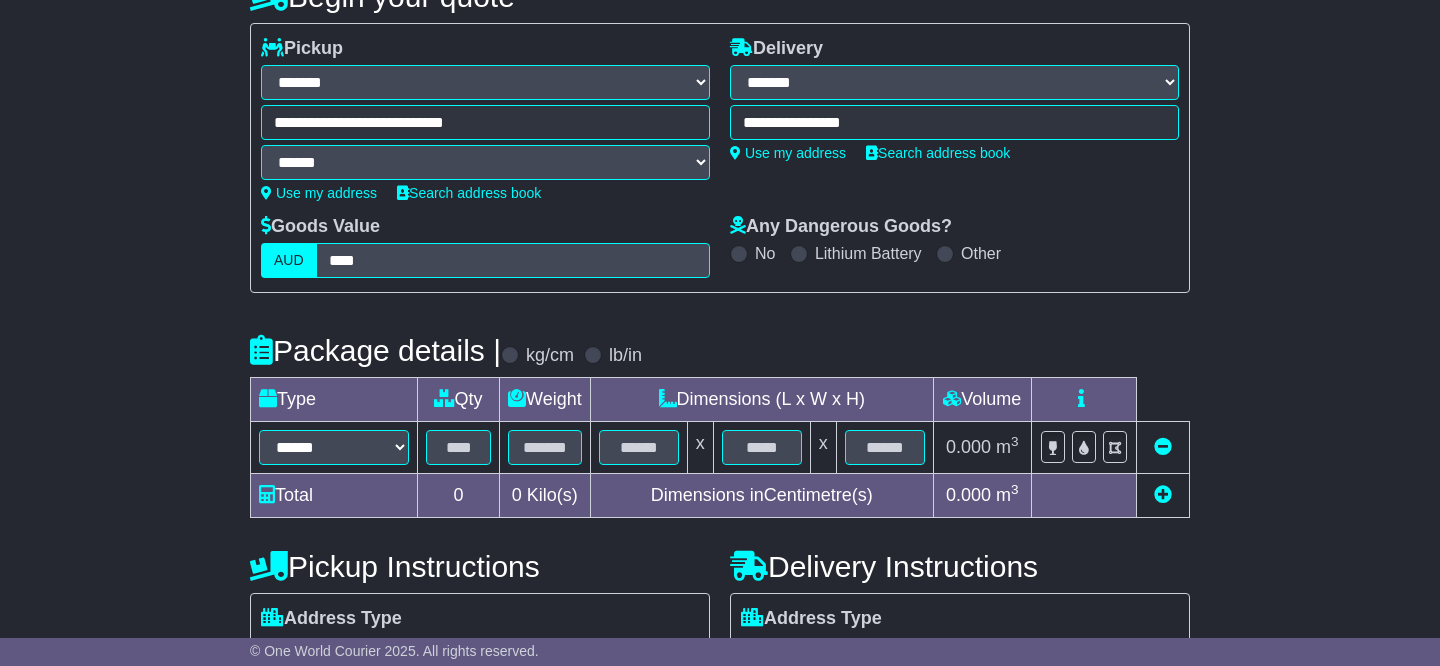 type on "**********" 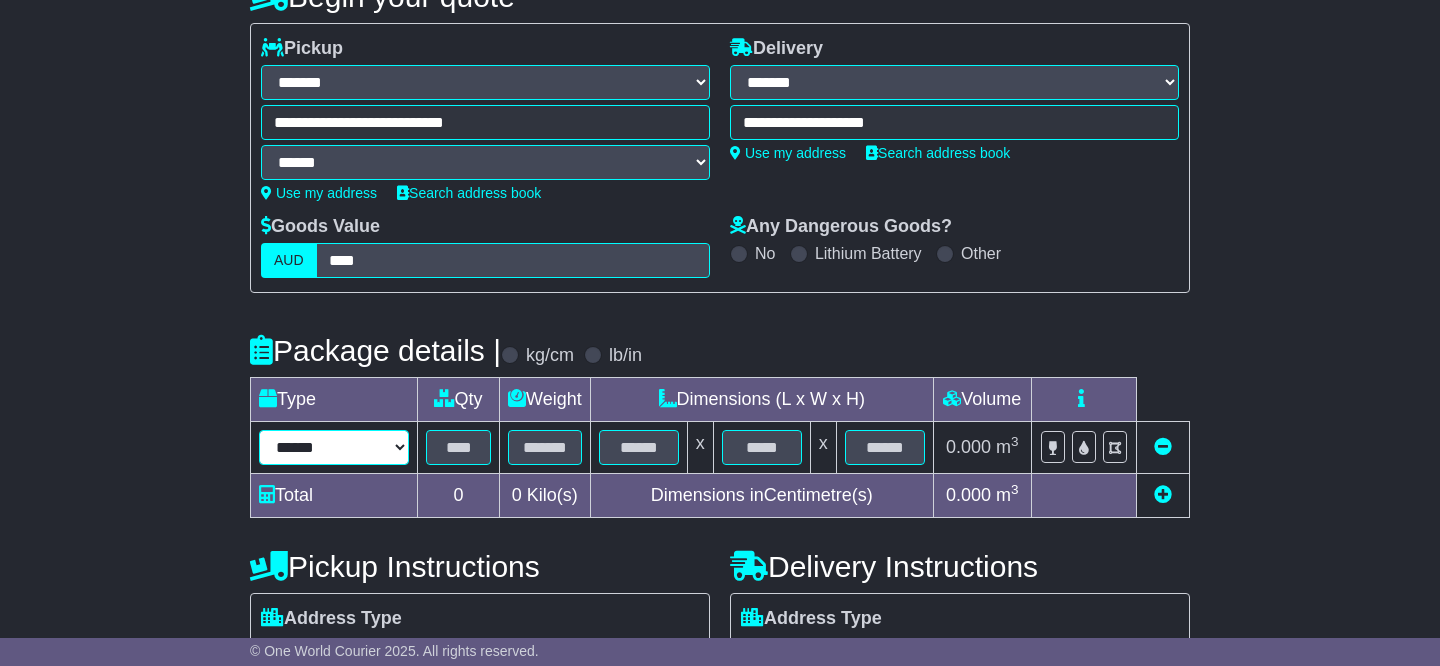 click on "****** ****** *** ******** ***** **** **** ****** *** *******" at bounding box center (334, 447) 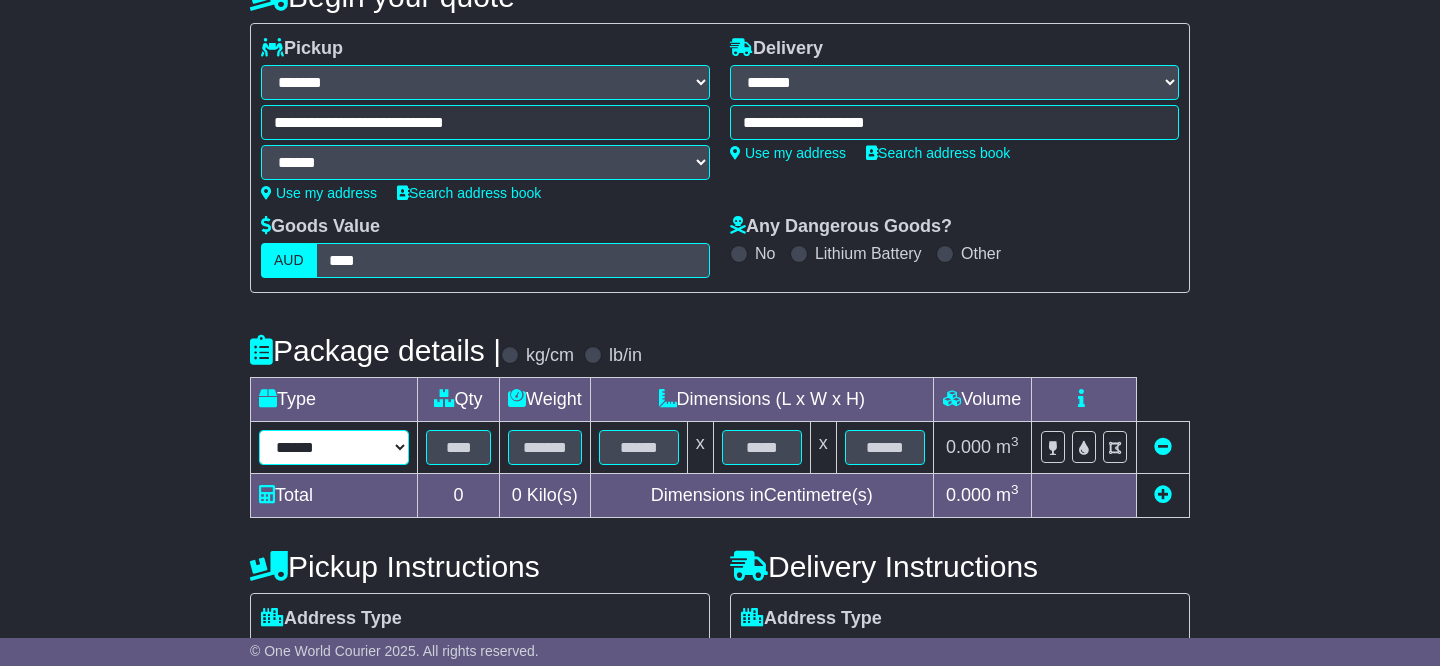 select on "****" 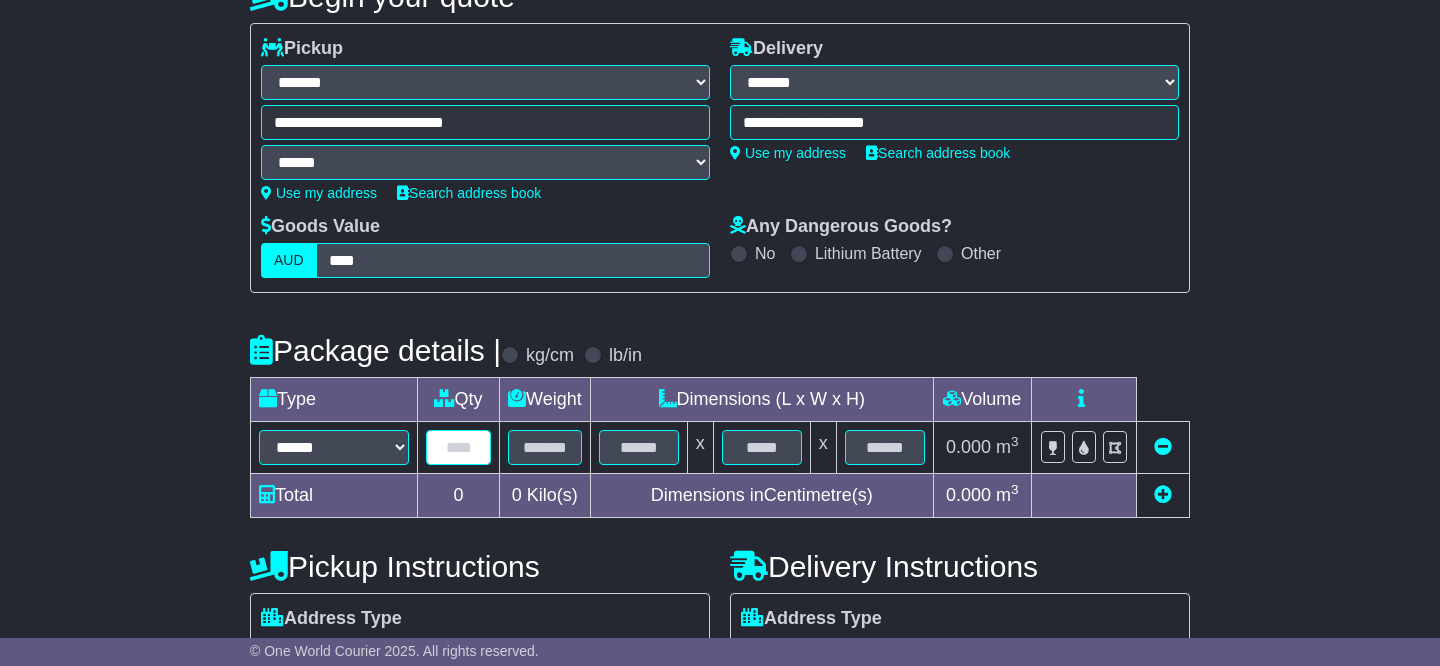 click at bounding box center [458, 447] 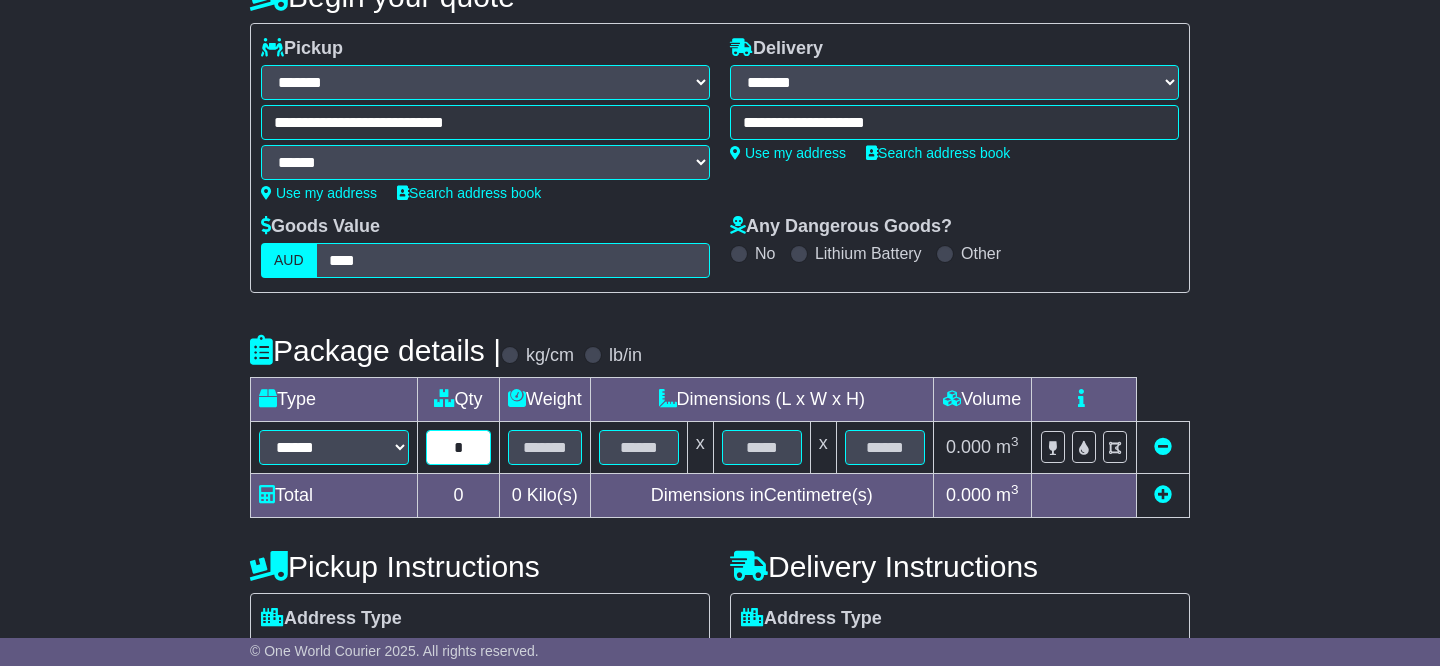 type on "*" 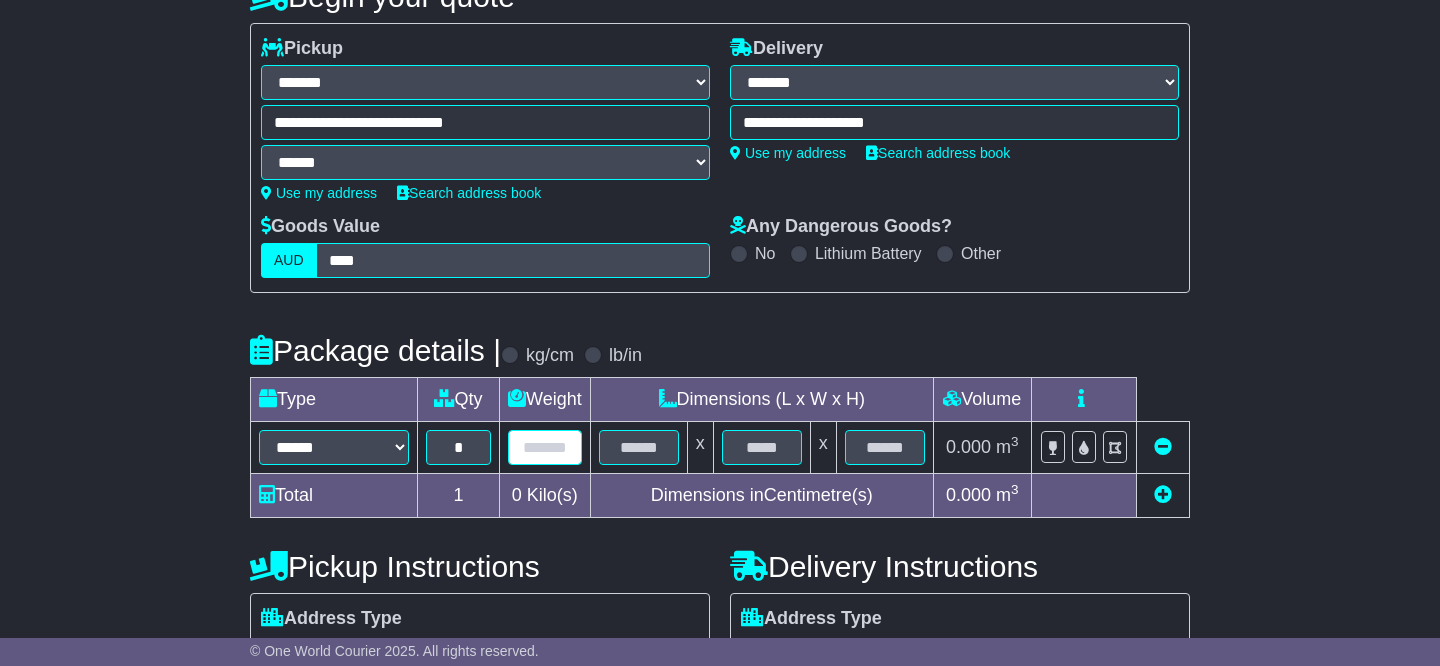 click at bounding box center (545, 447) 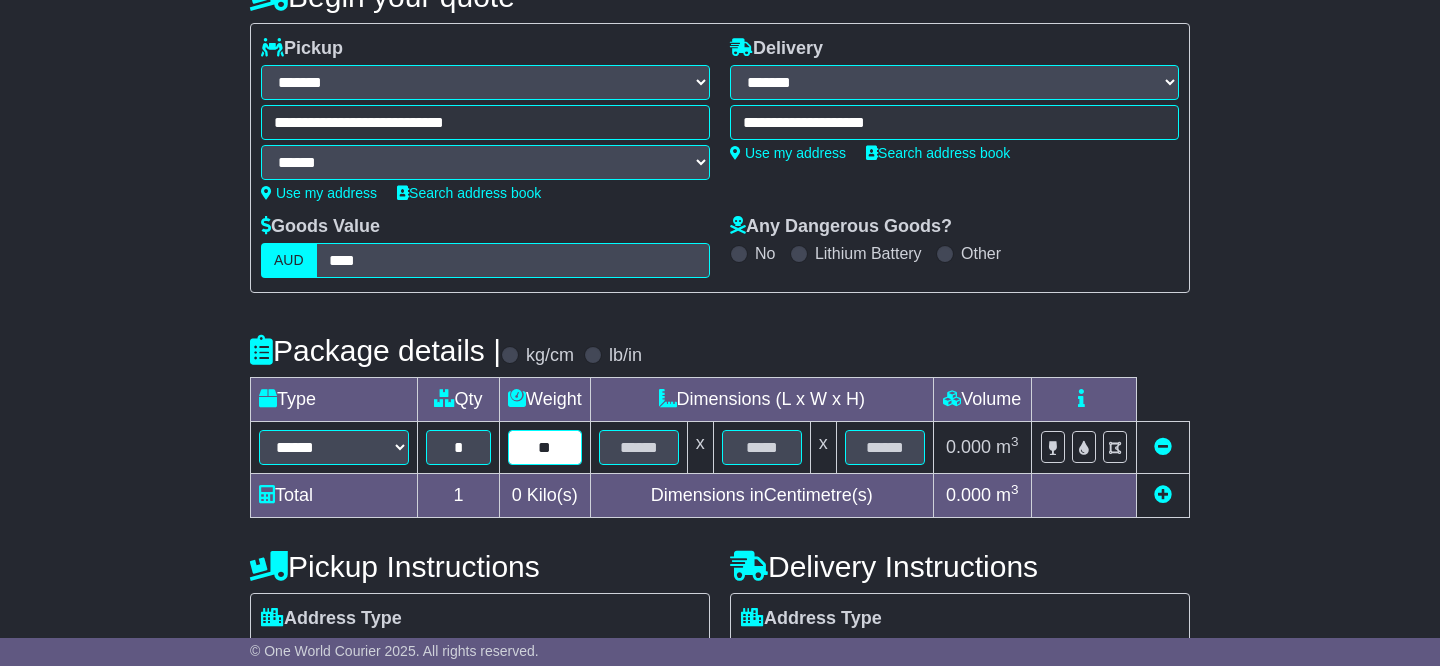 type on "**" 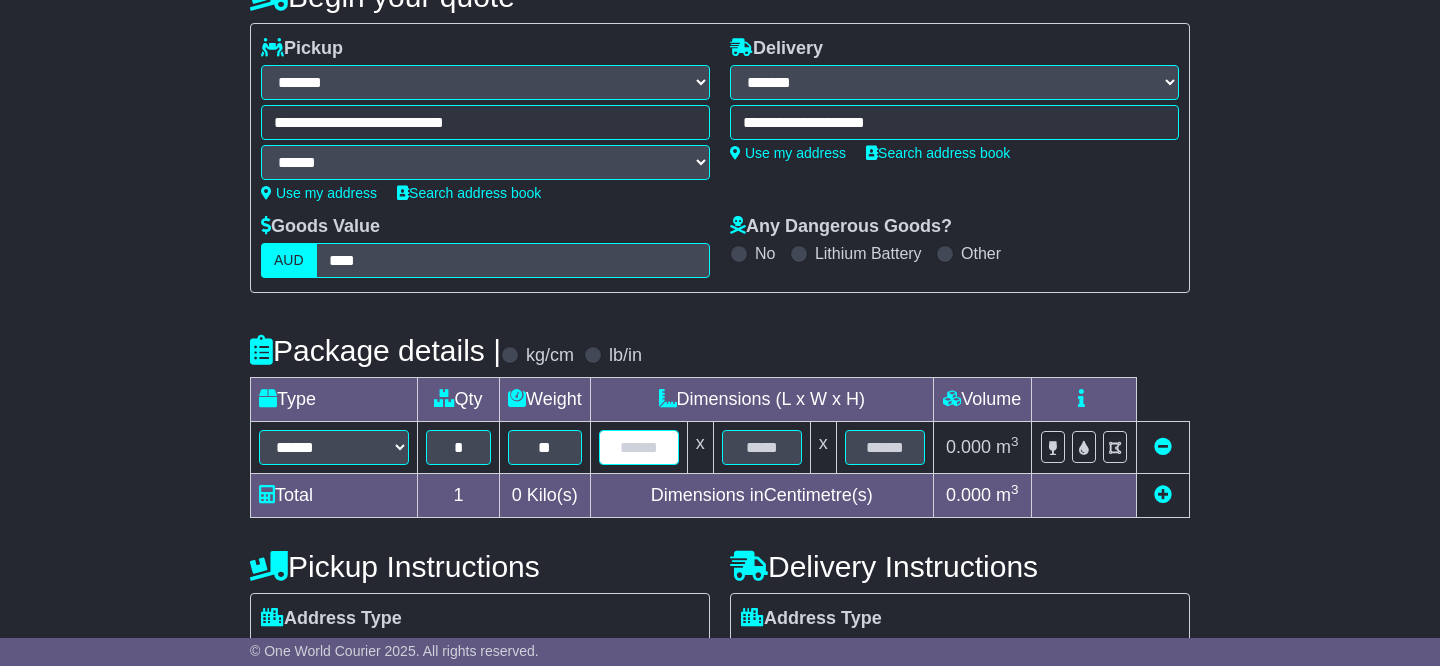 click at bounding box center (639, 447) 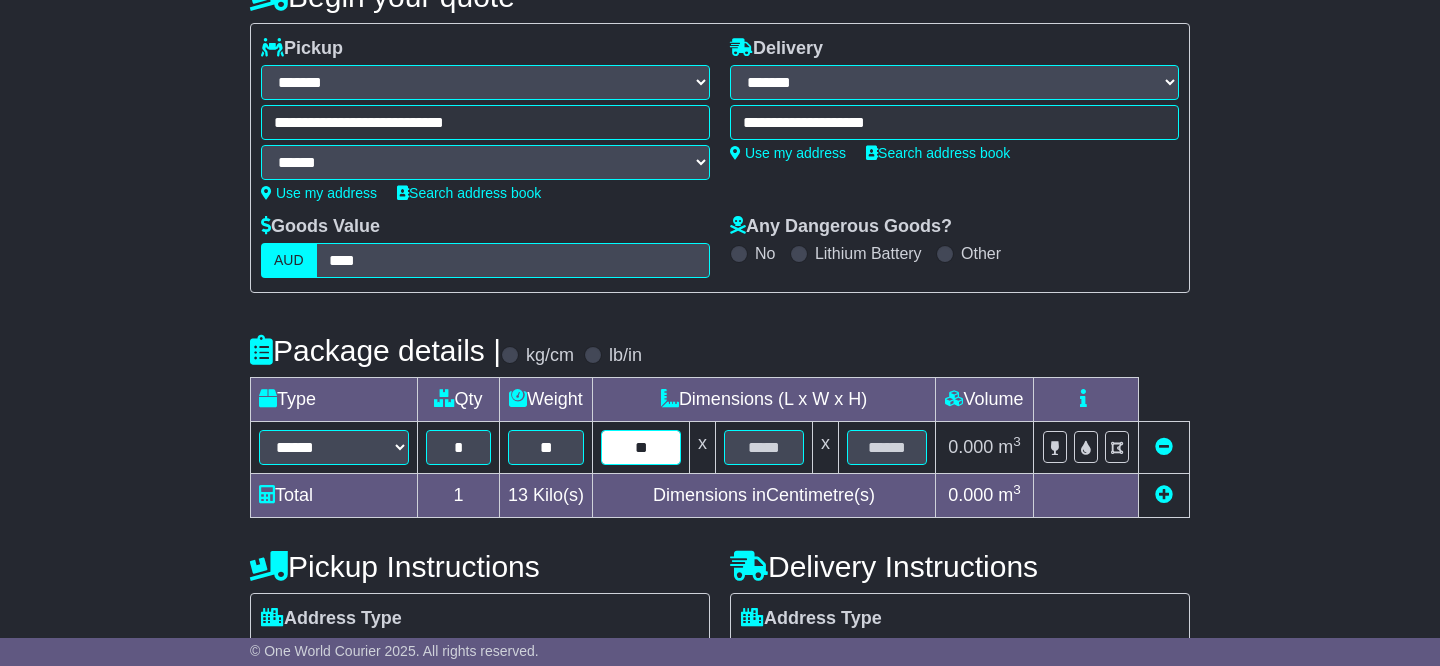 type on "**" 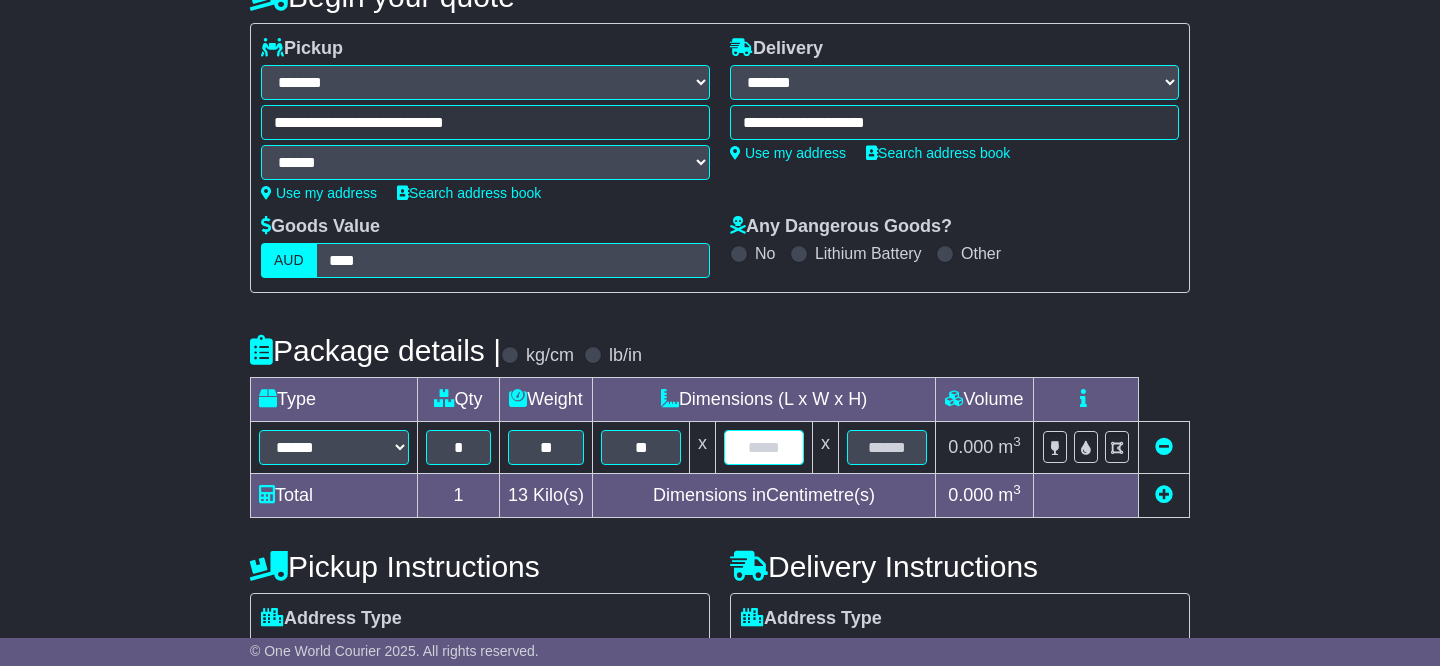 click at bounding box center [764, 447] 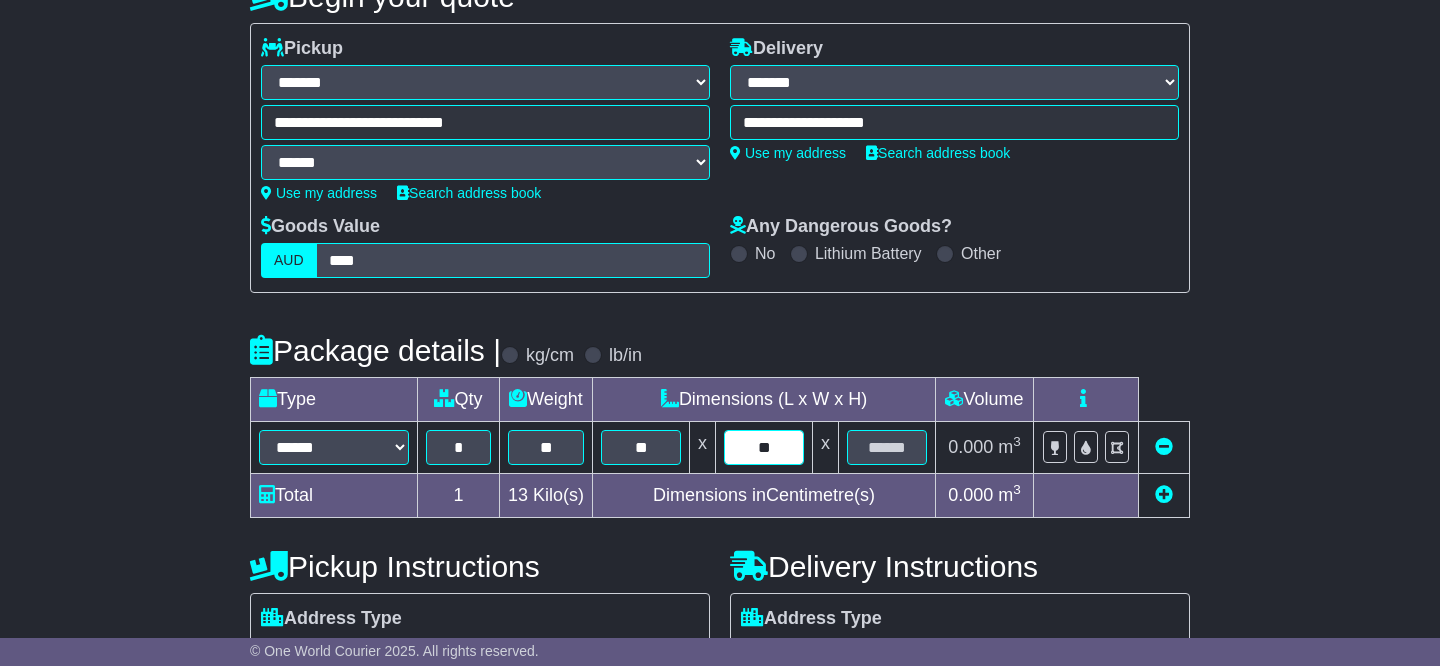 type on "**" 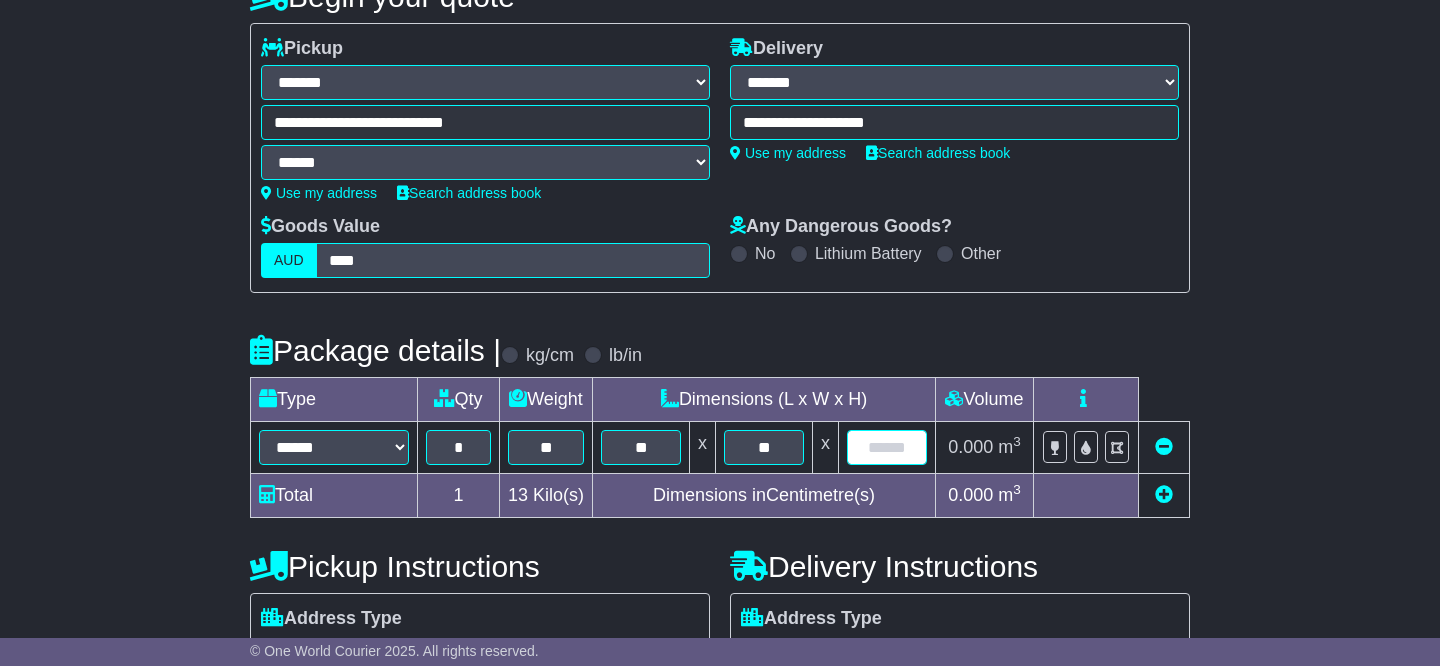 click at bounding box center [887, 447] 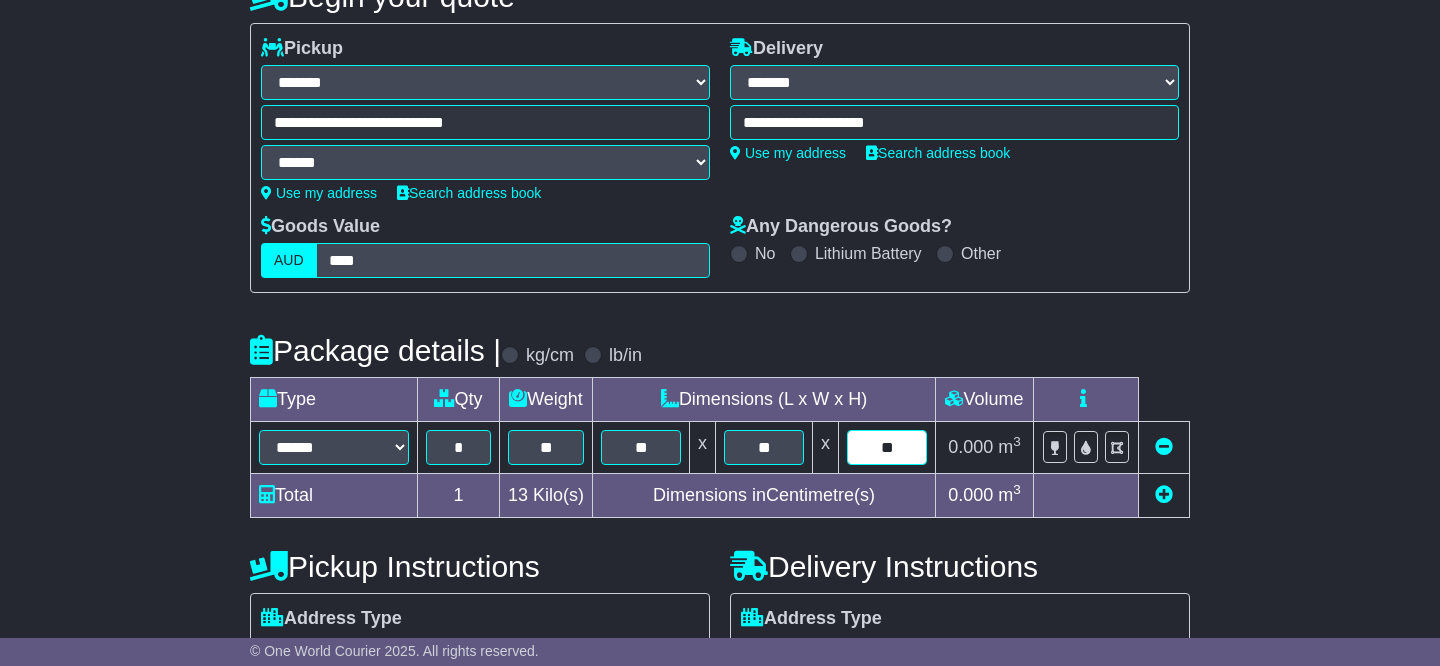 type on "**" 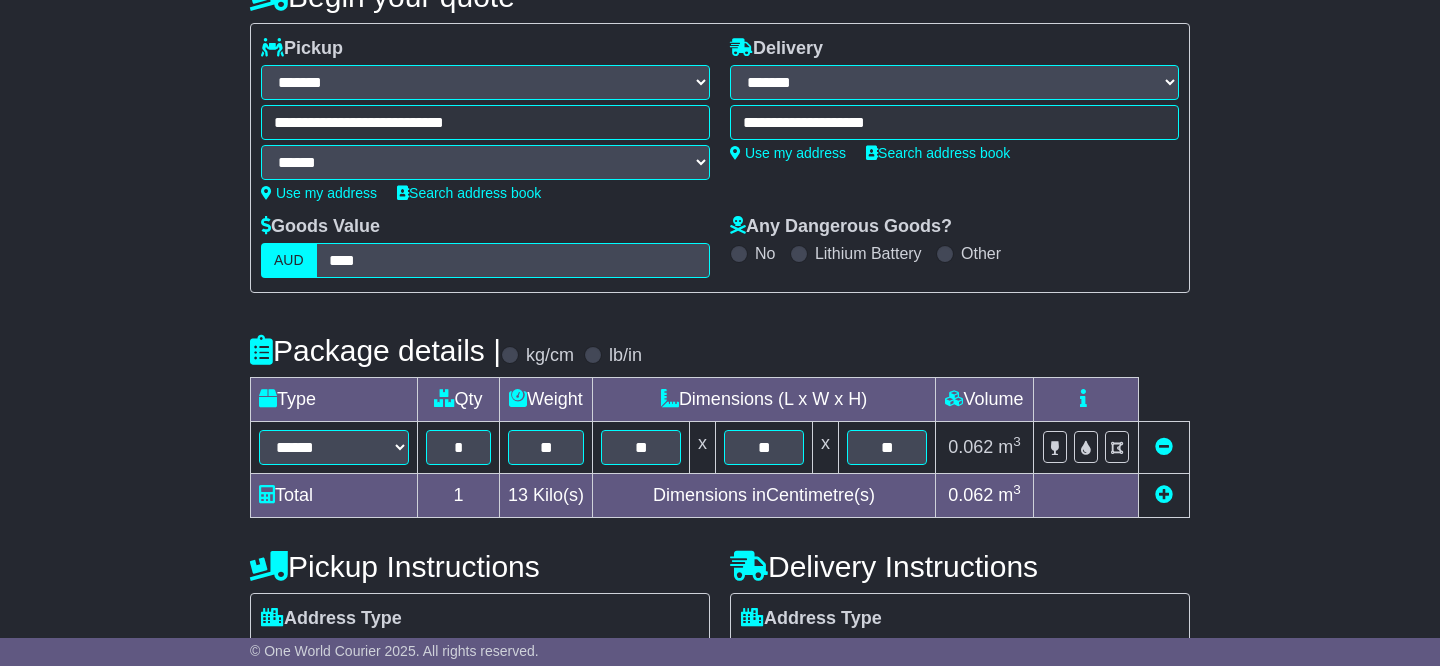 click at bounding box center [1164, 494] 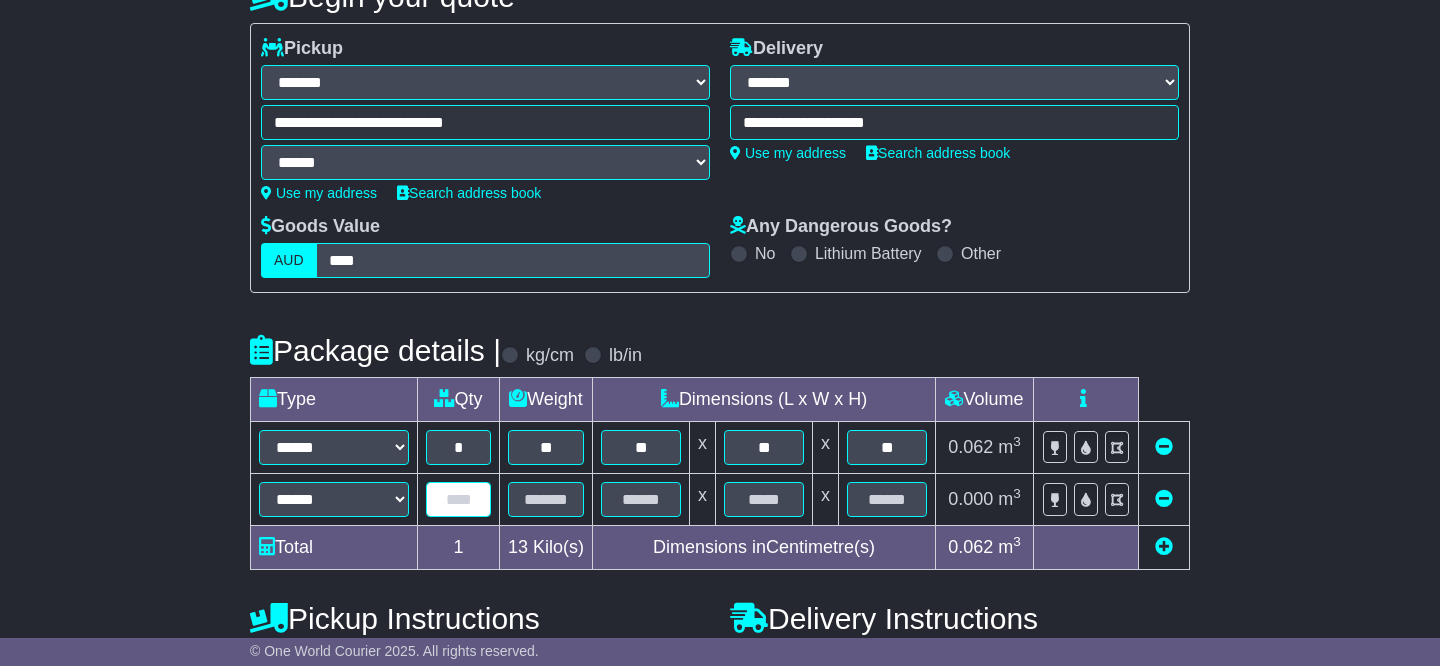 click at bounding box center [458, 499] 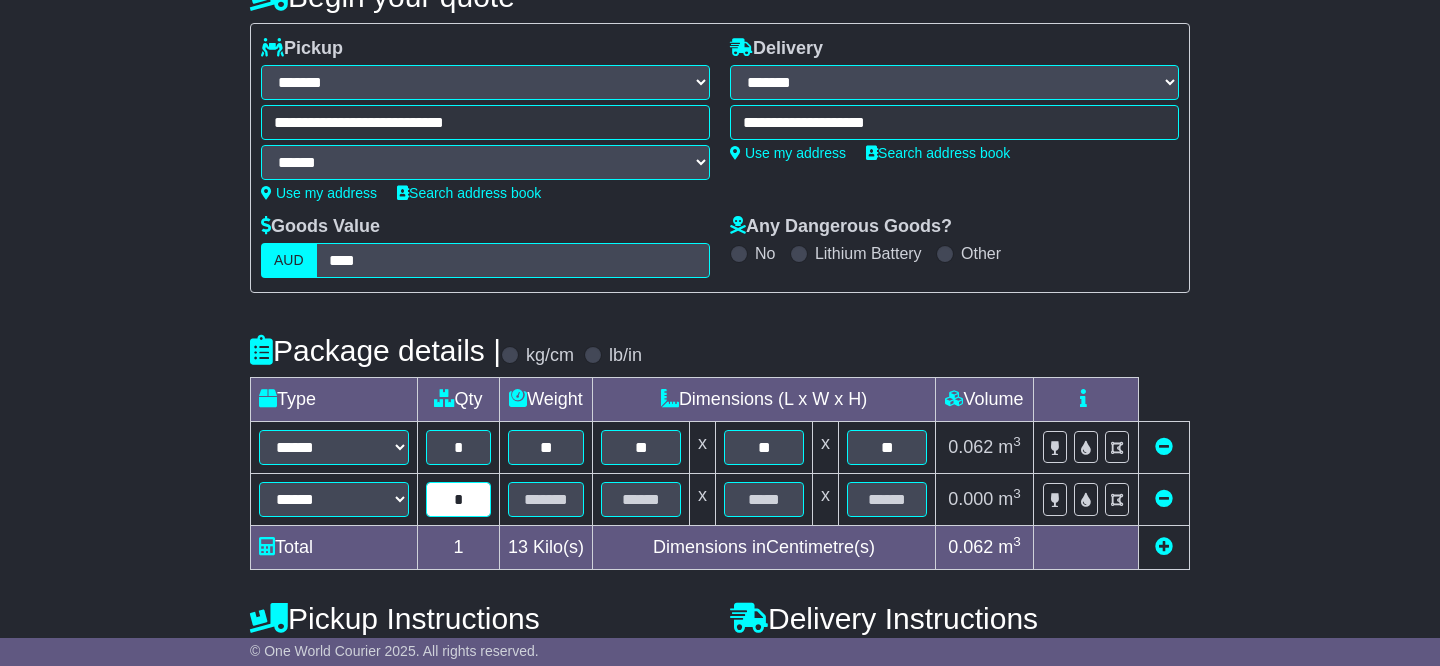type on "*" 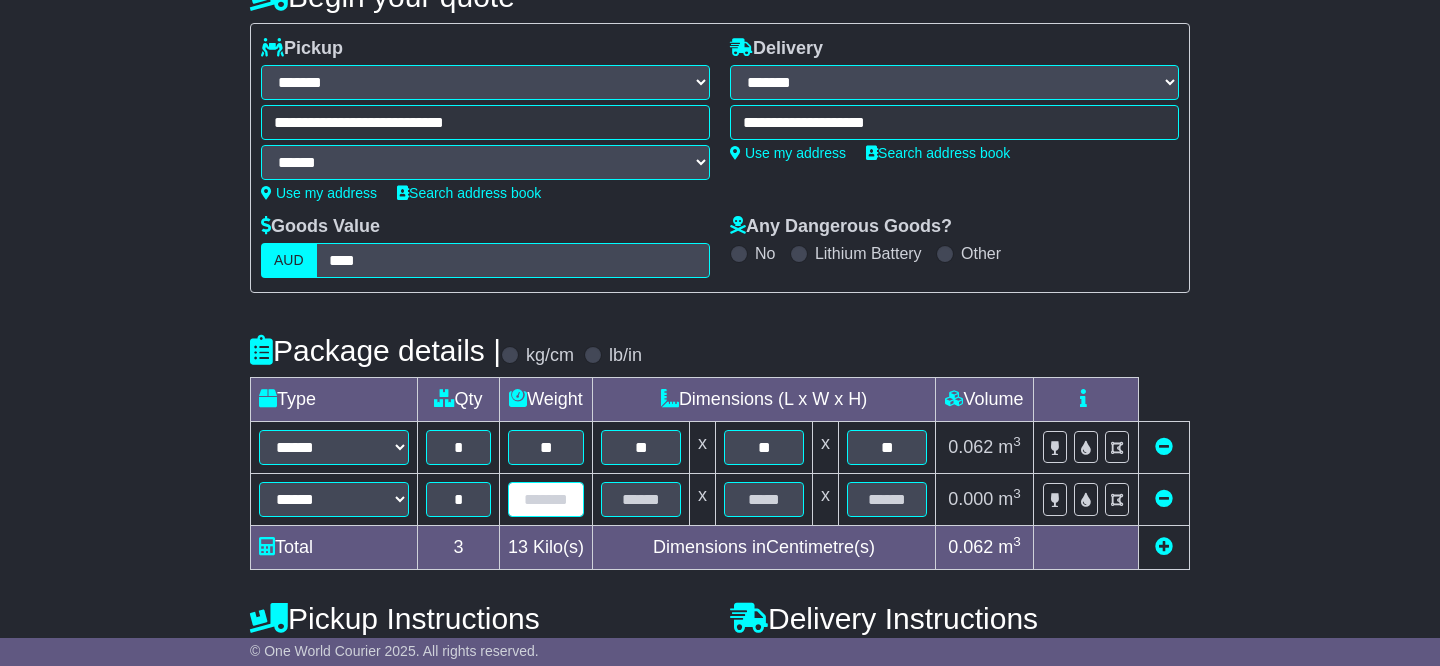 click at bounding box center [546, 499] 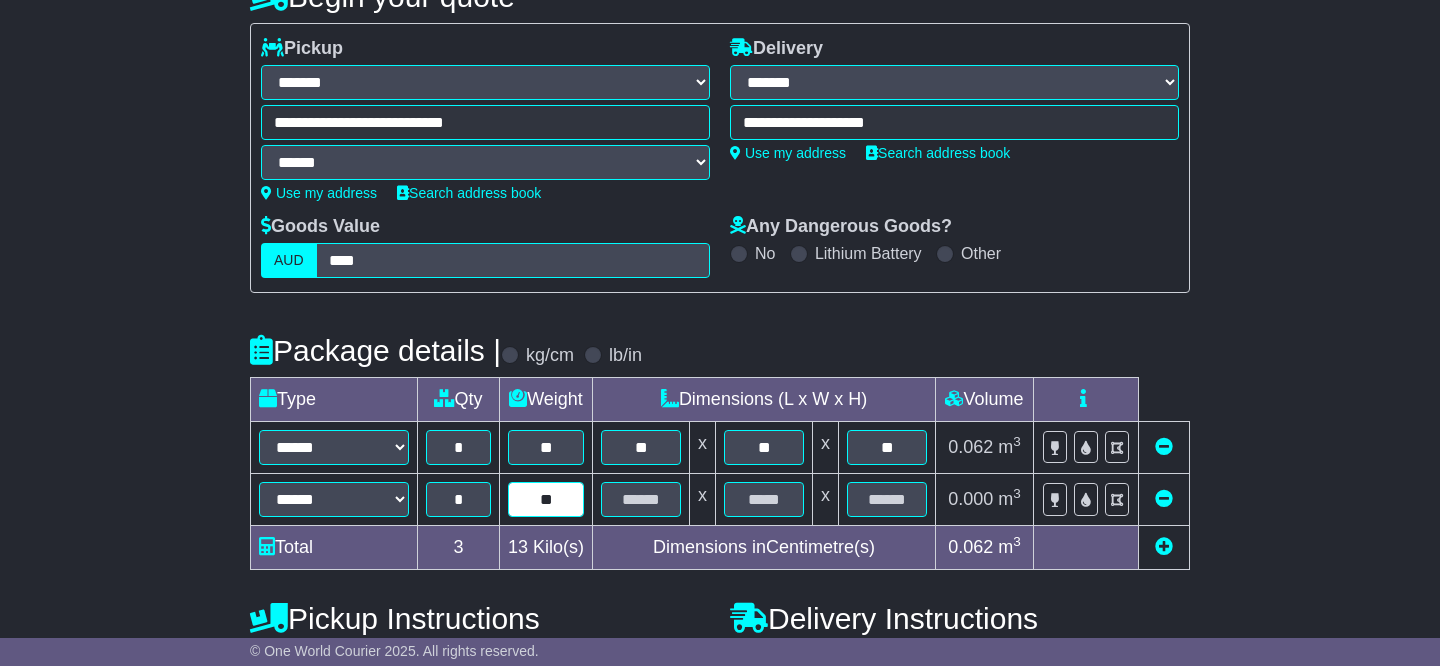 type on "**" 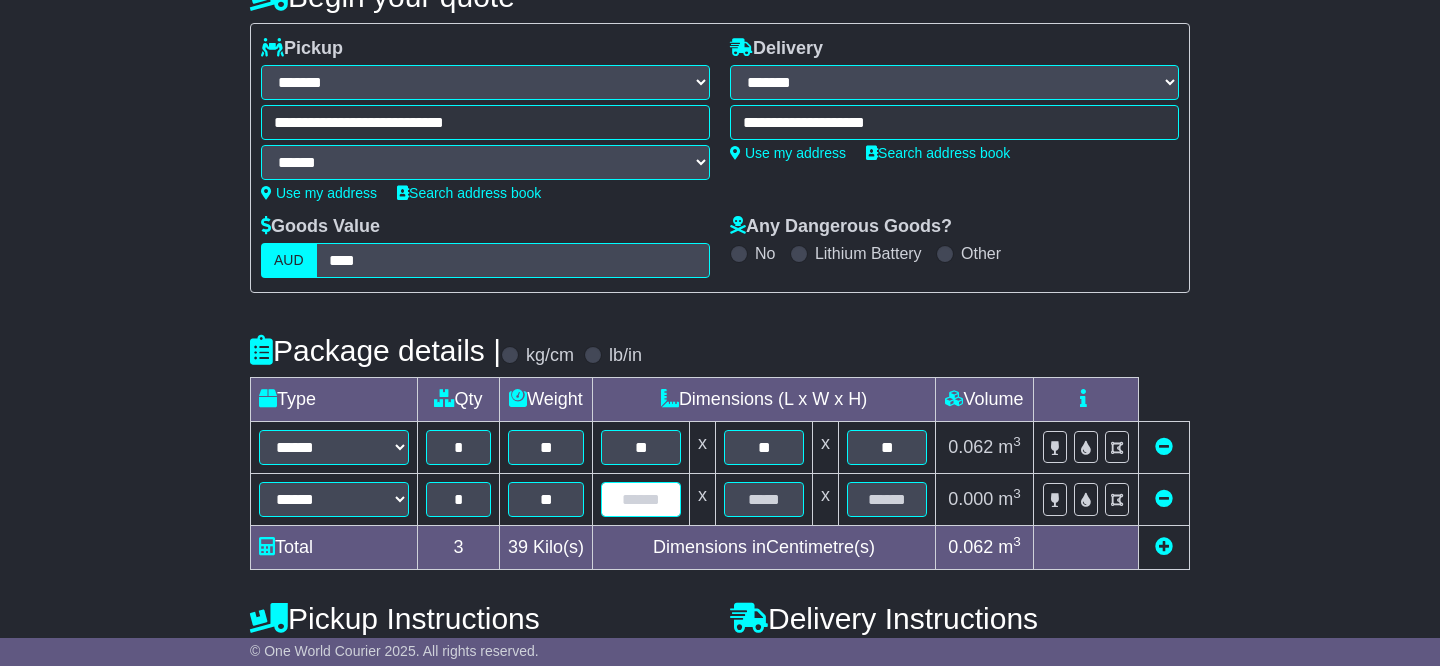 click at bounding box center [641, 499] 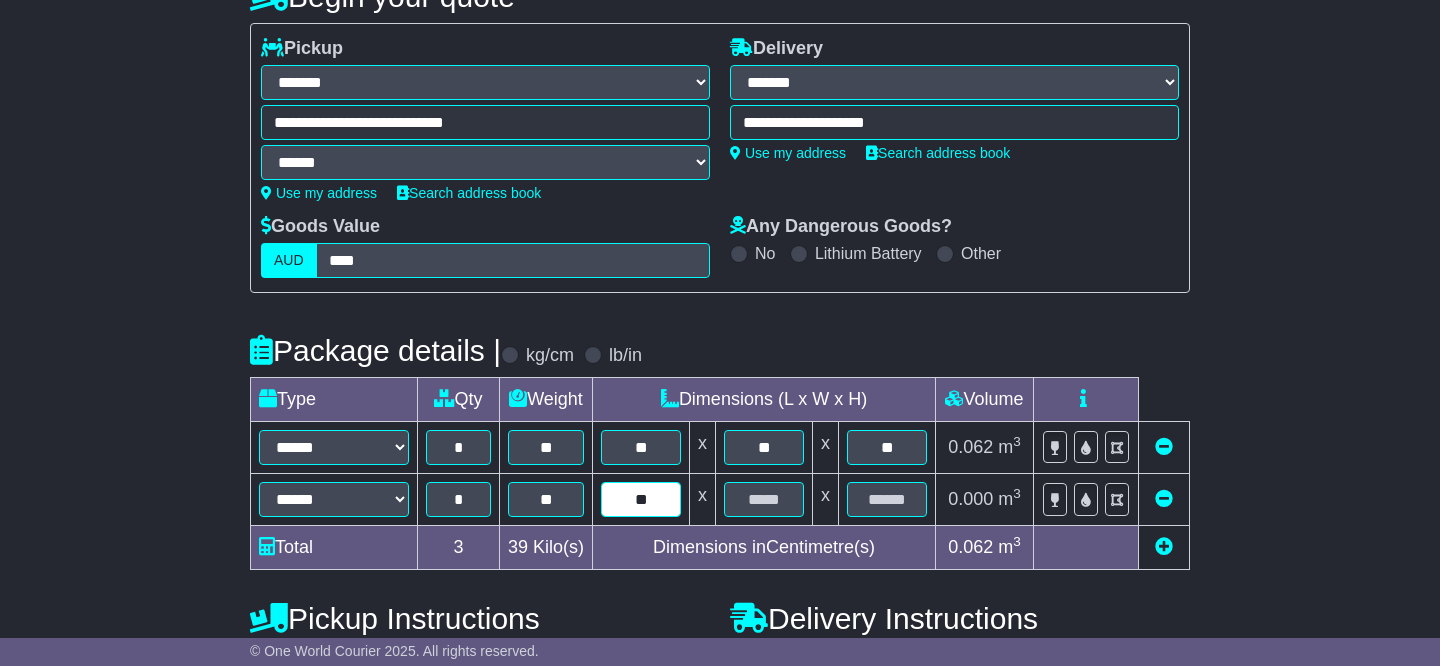 type on "**" 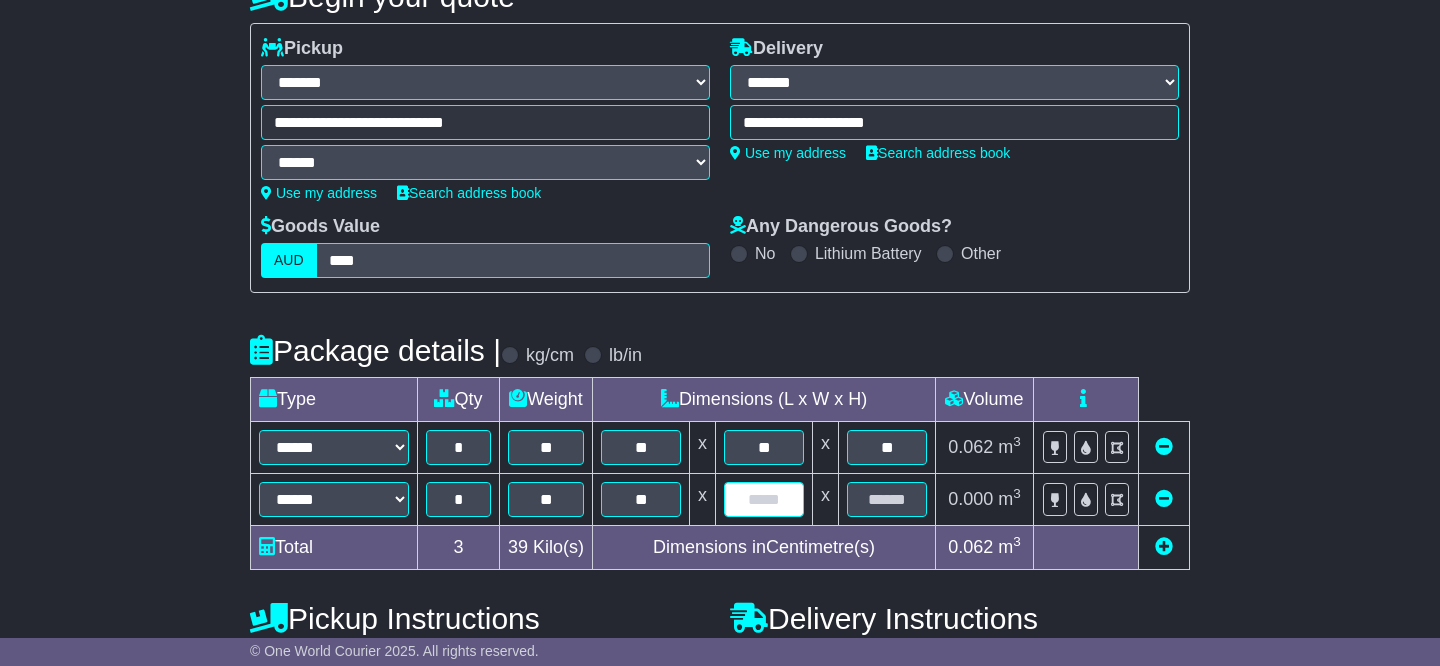 click at bounding box center (764, 499) 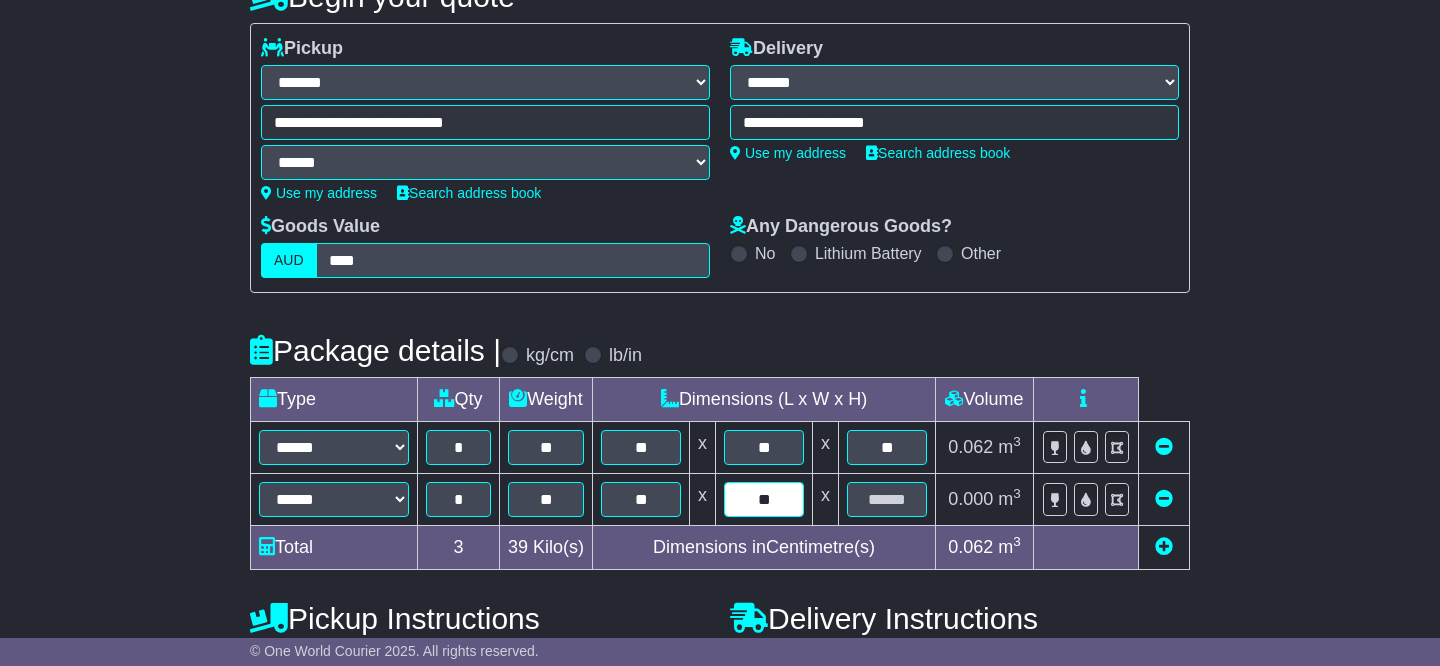 type on "**" 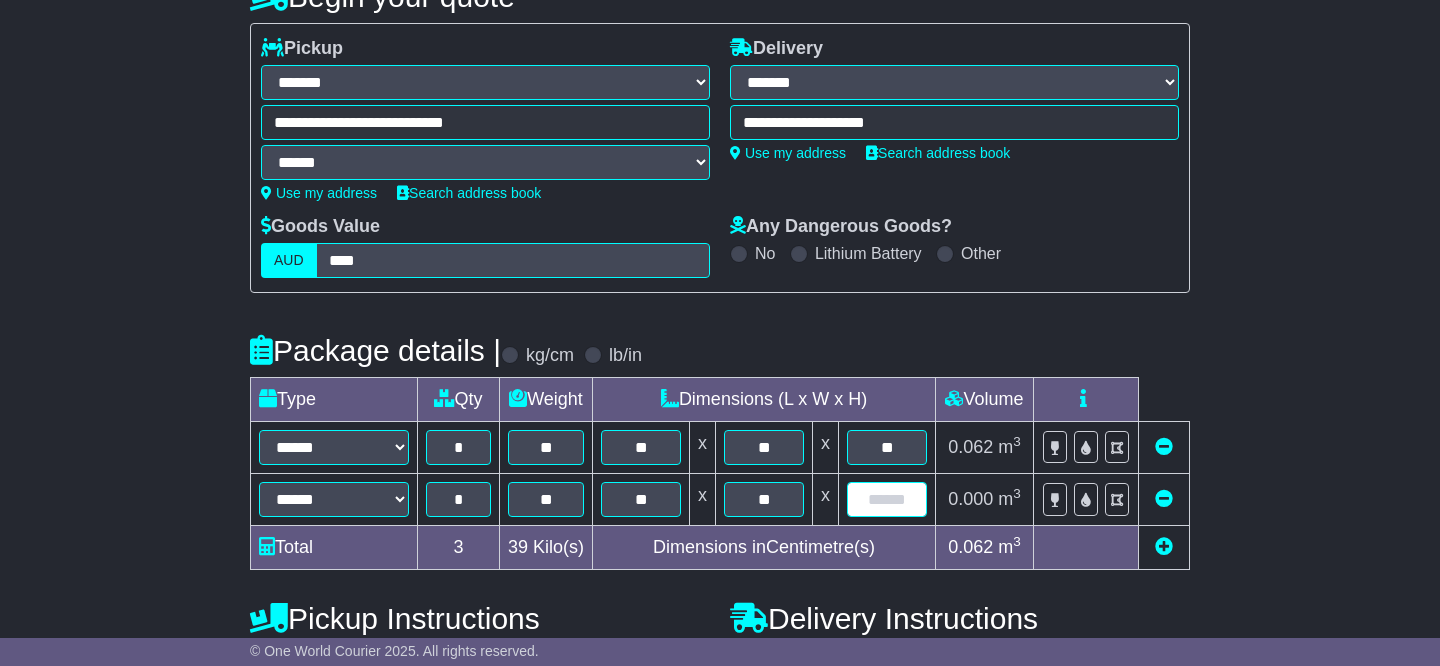 click at bounding box center (887, 499) 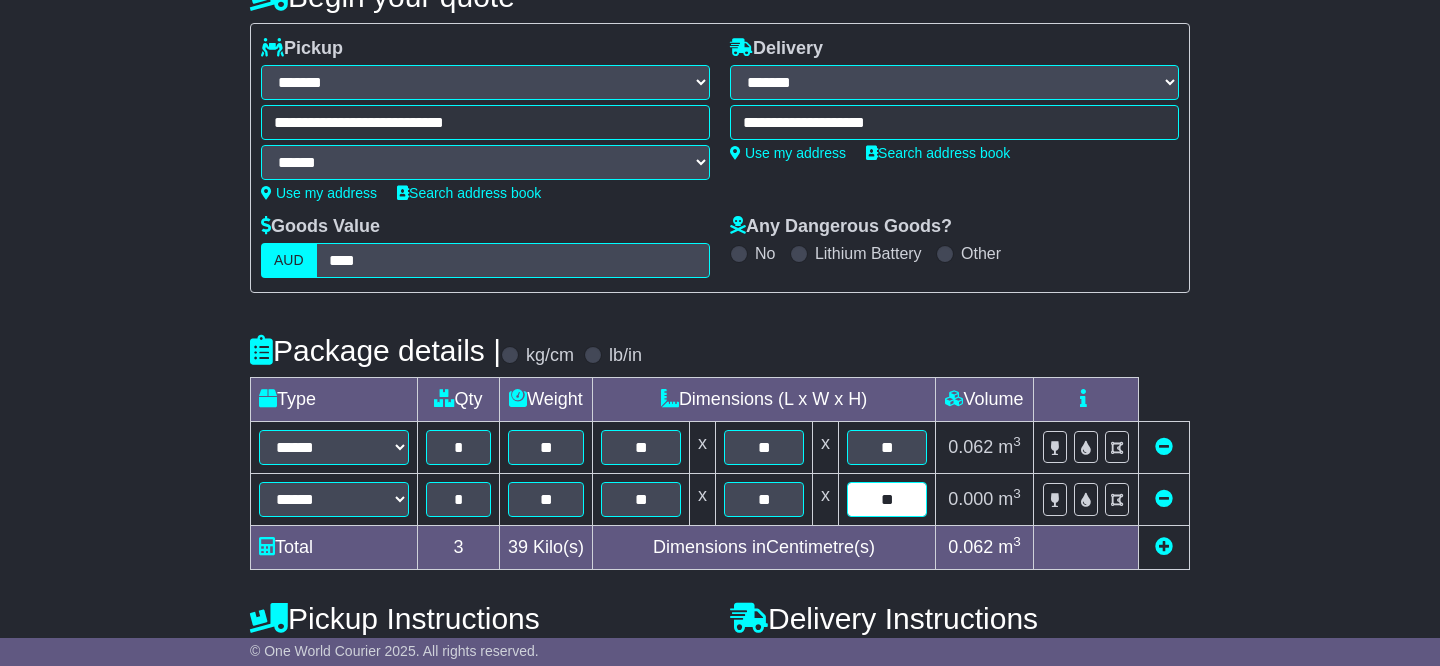 type on "**" 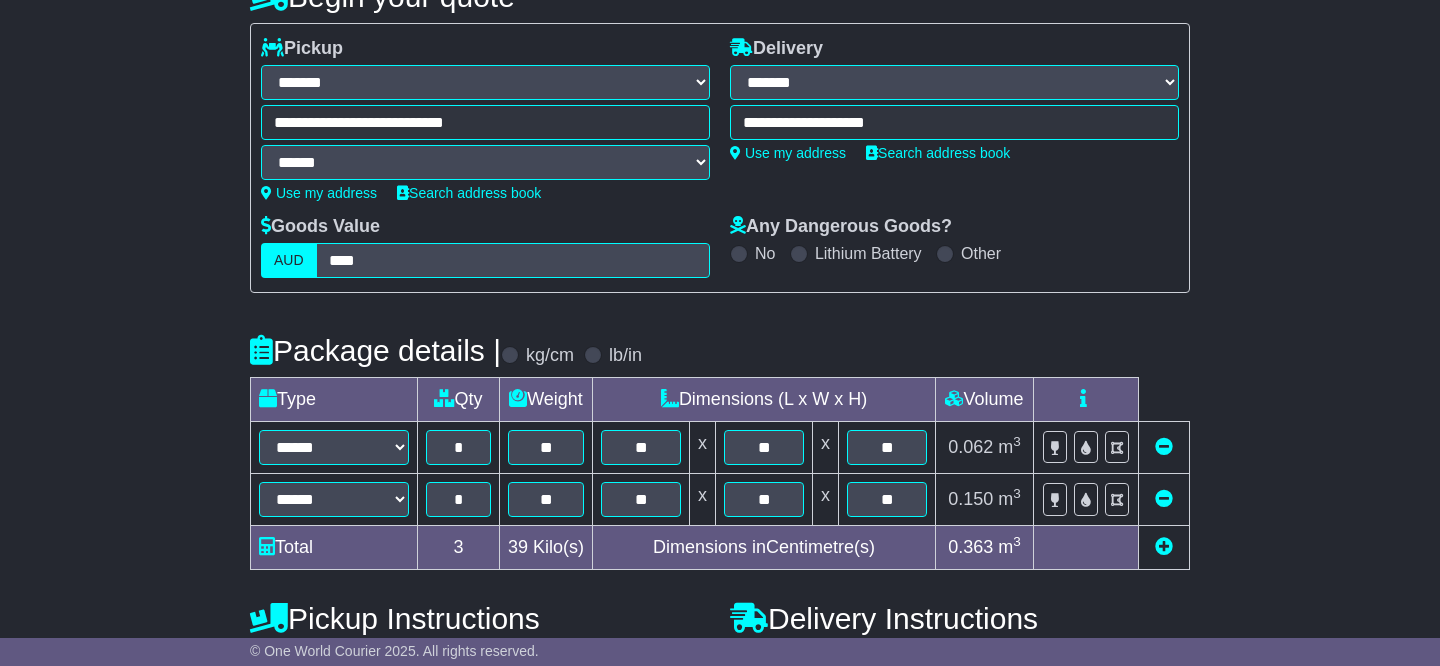 click at bounding box center [1164, 546] 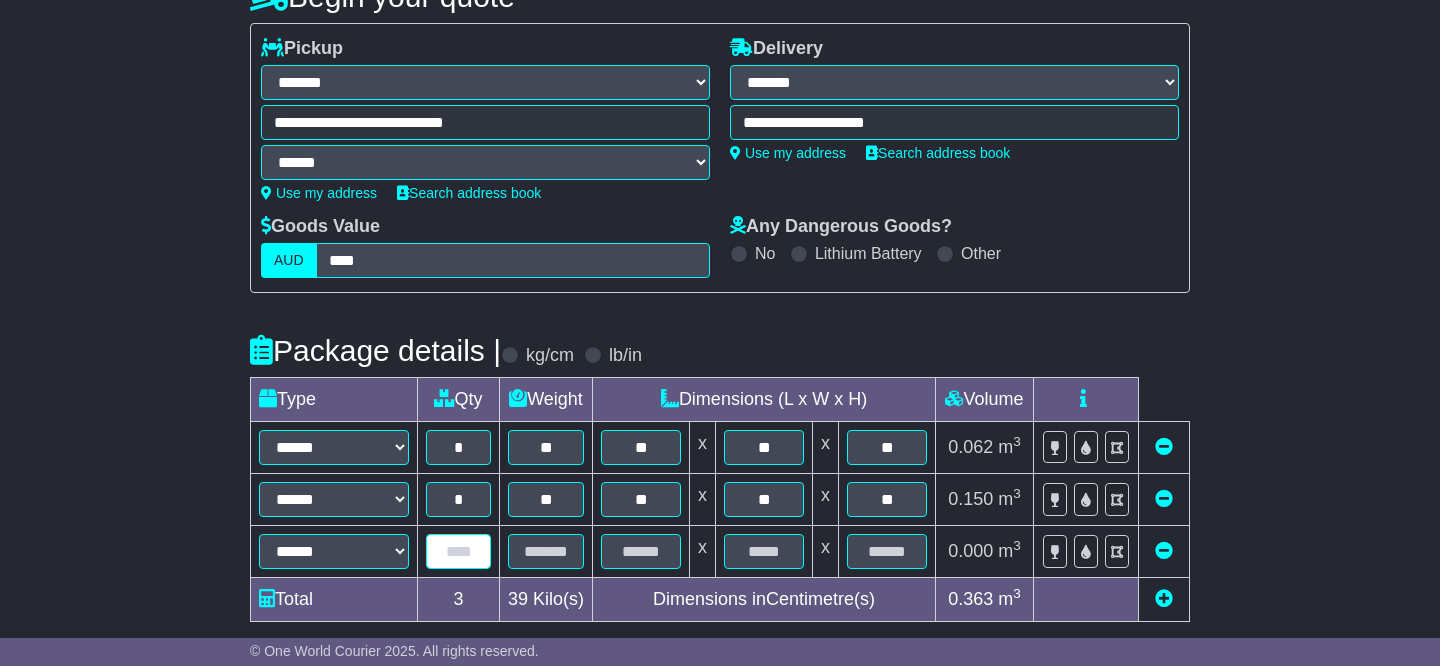 click at bounding box center [458, 551] 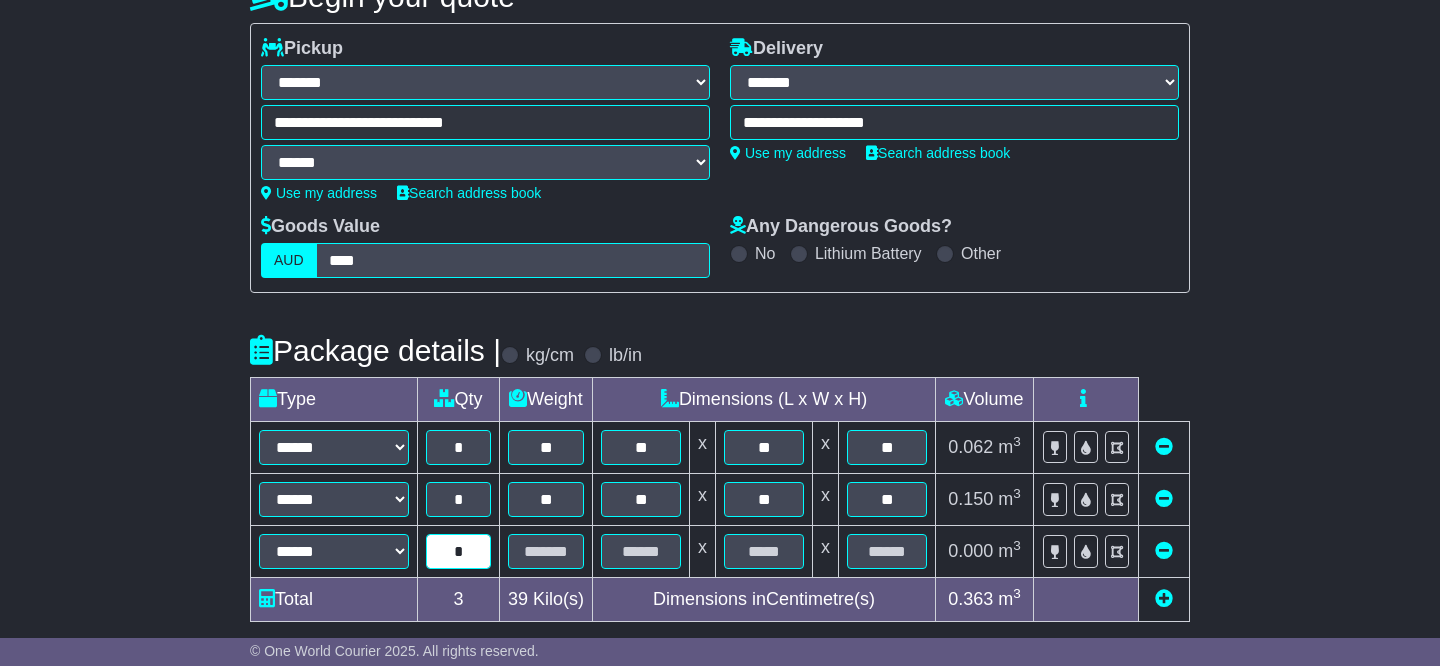 type on "*" 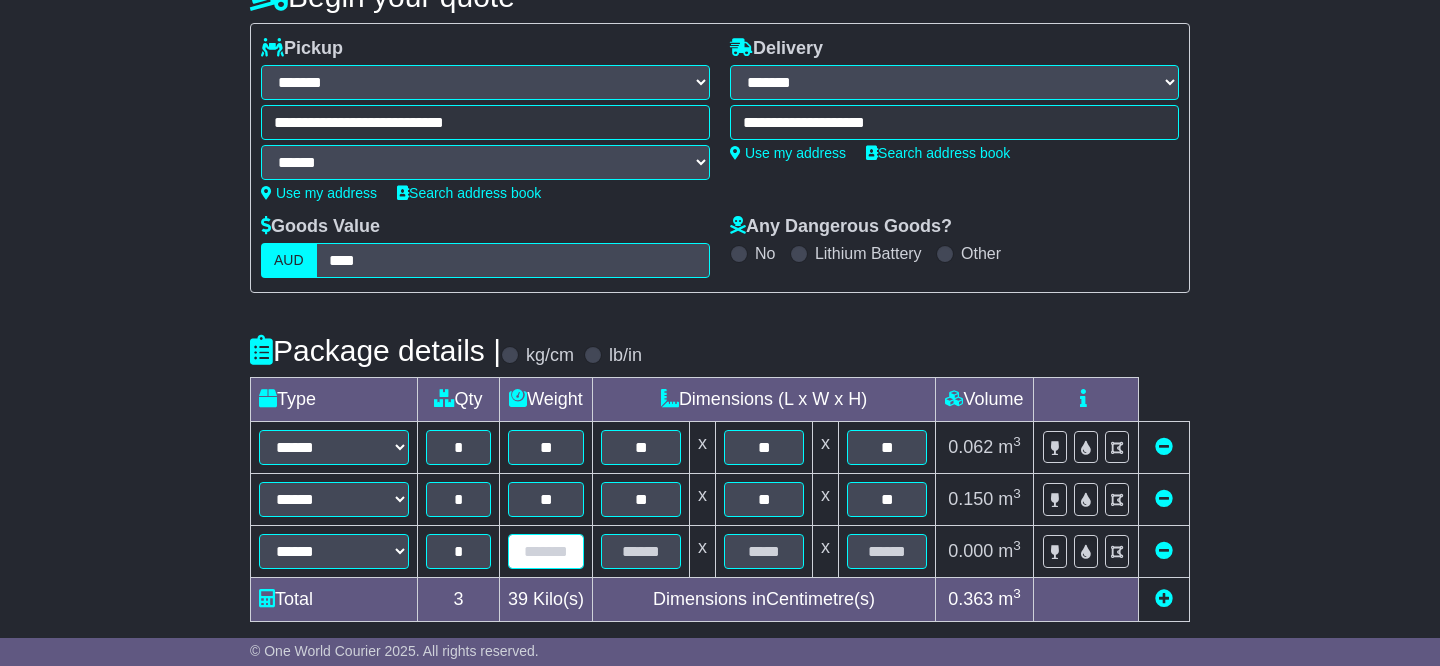 click at bounding box center [546, 551] 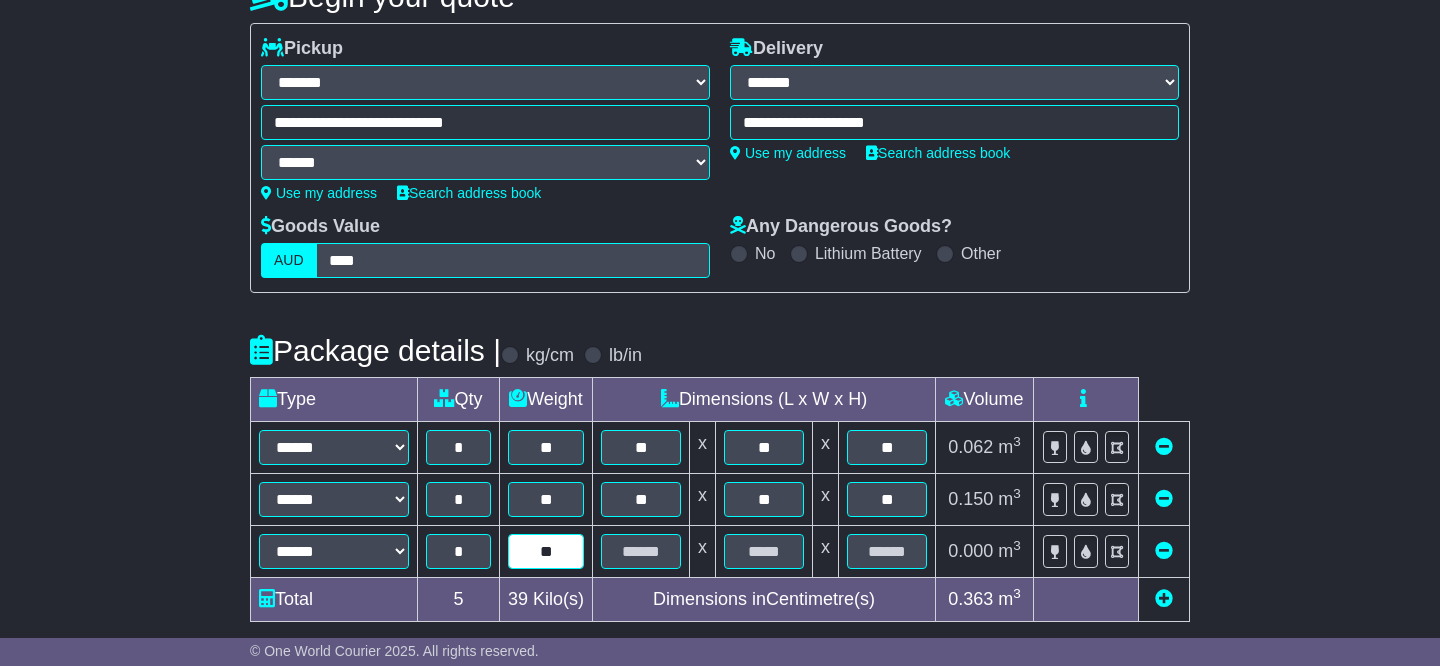 type on "**" 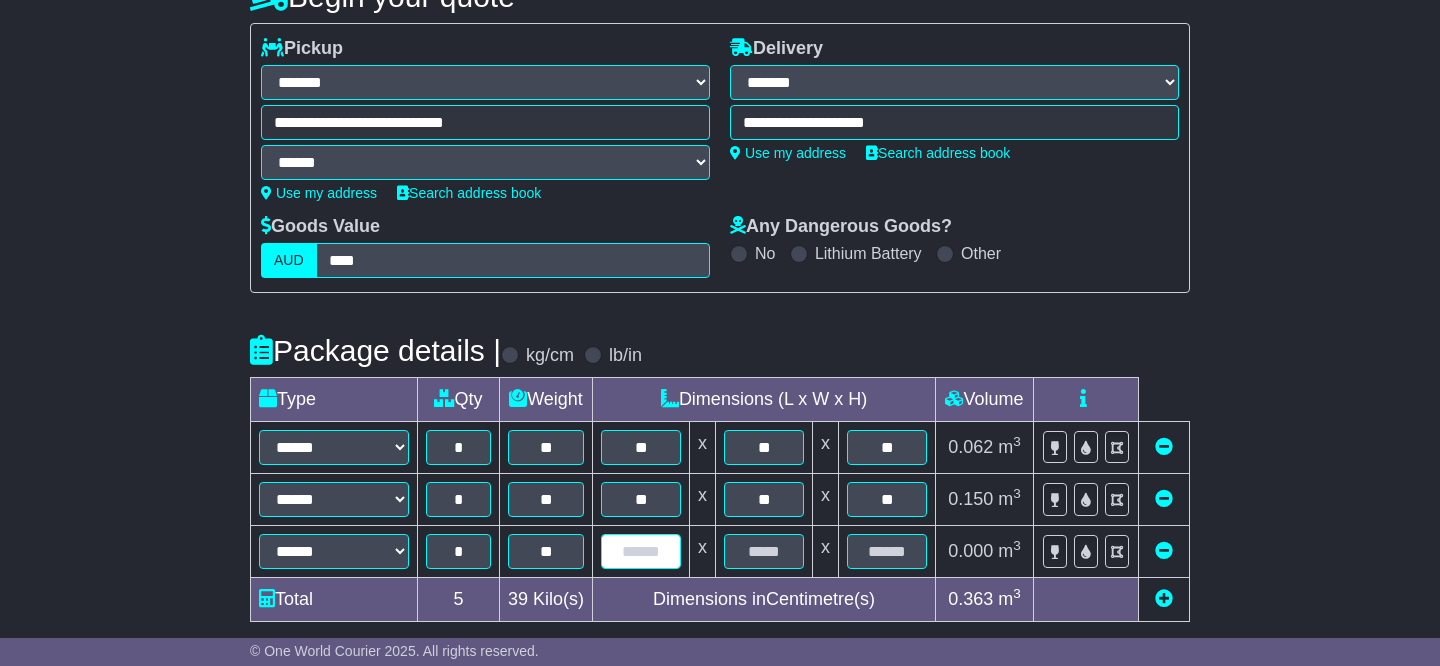 click at bounding box center [641, 551] 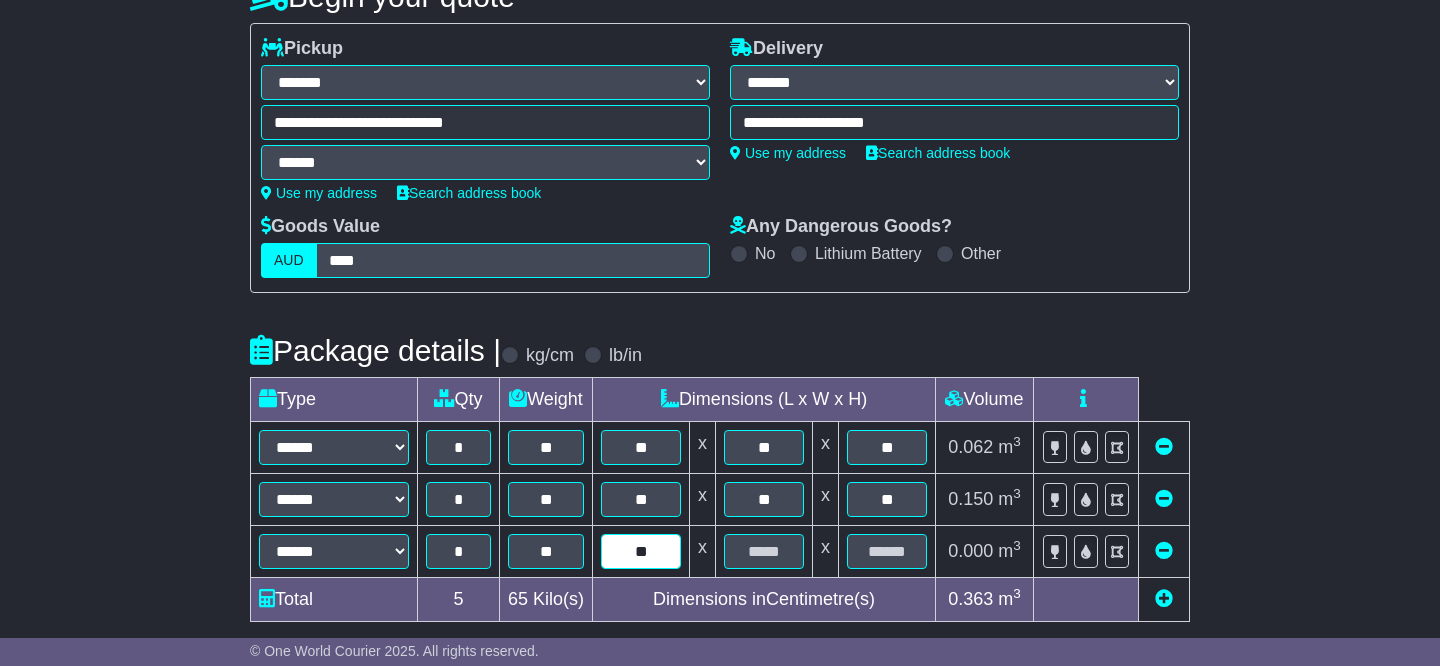 type on "**" 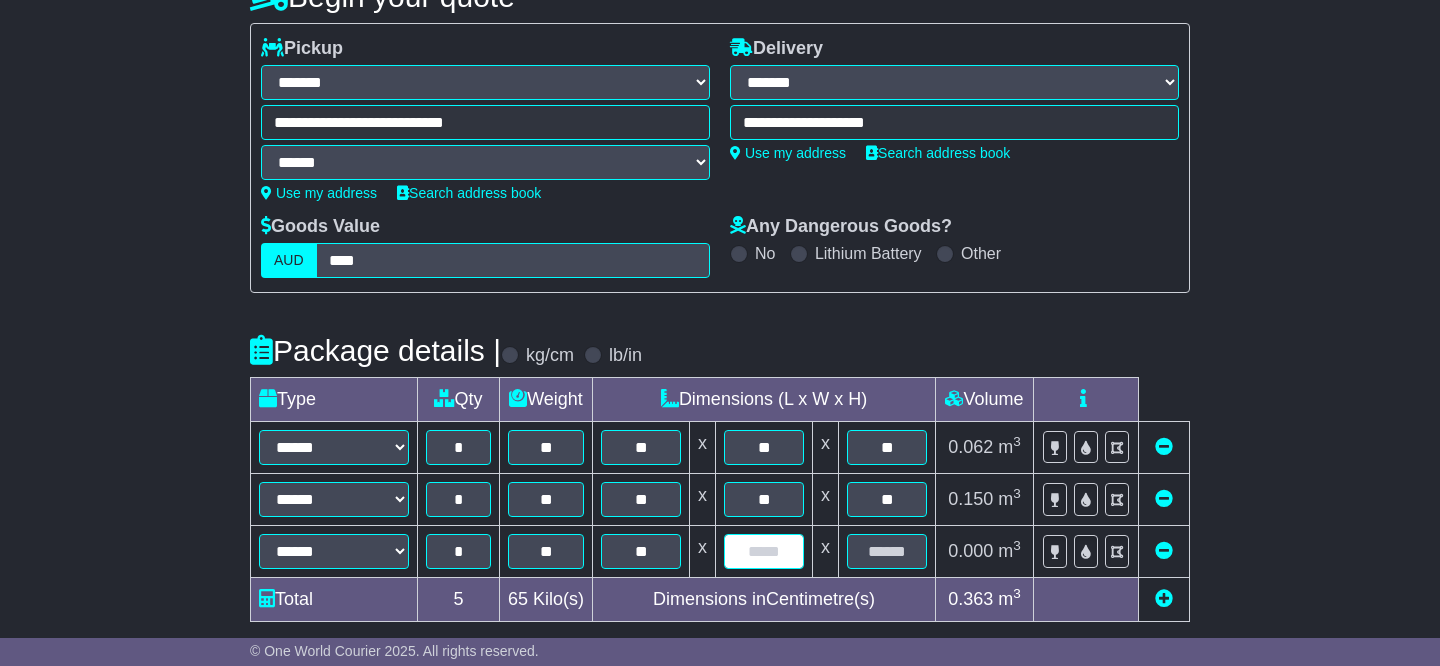 click at bounding box center (764, 551) 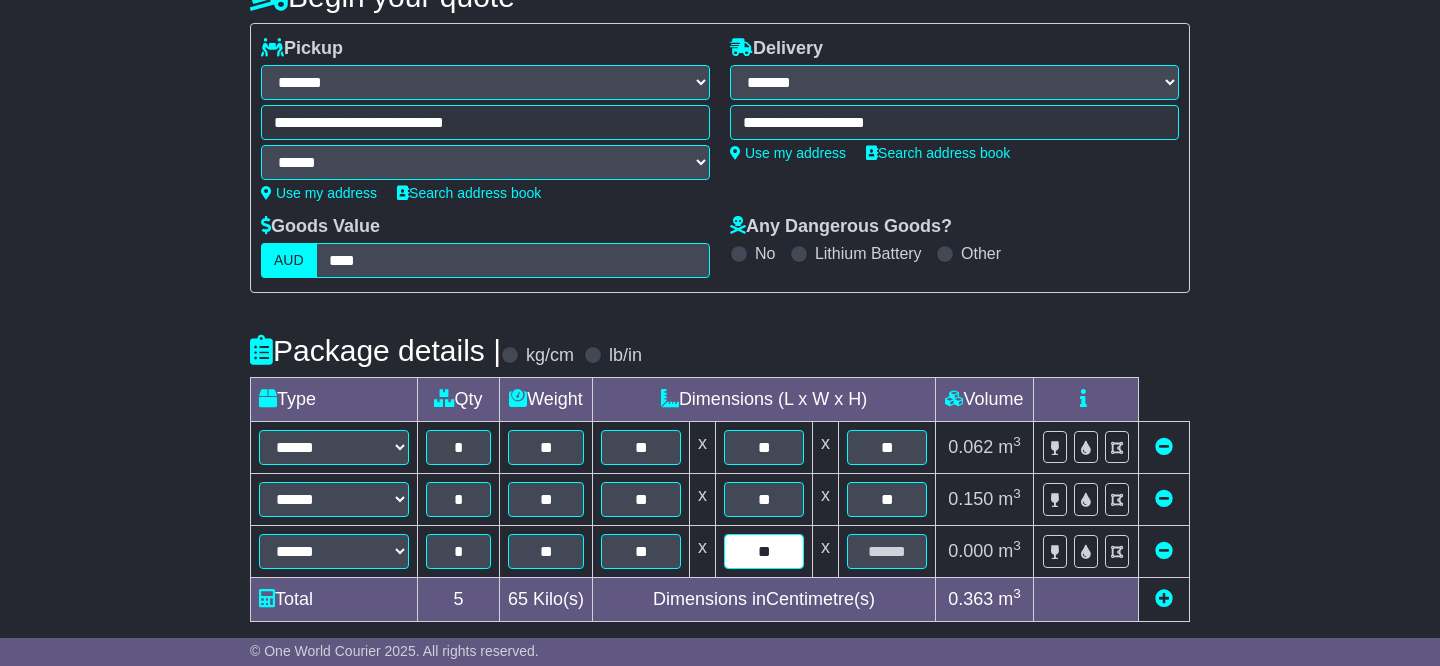 type on "**" 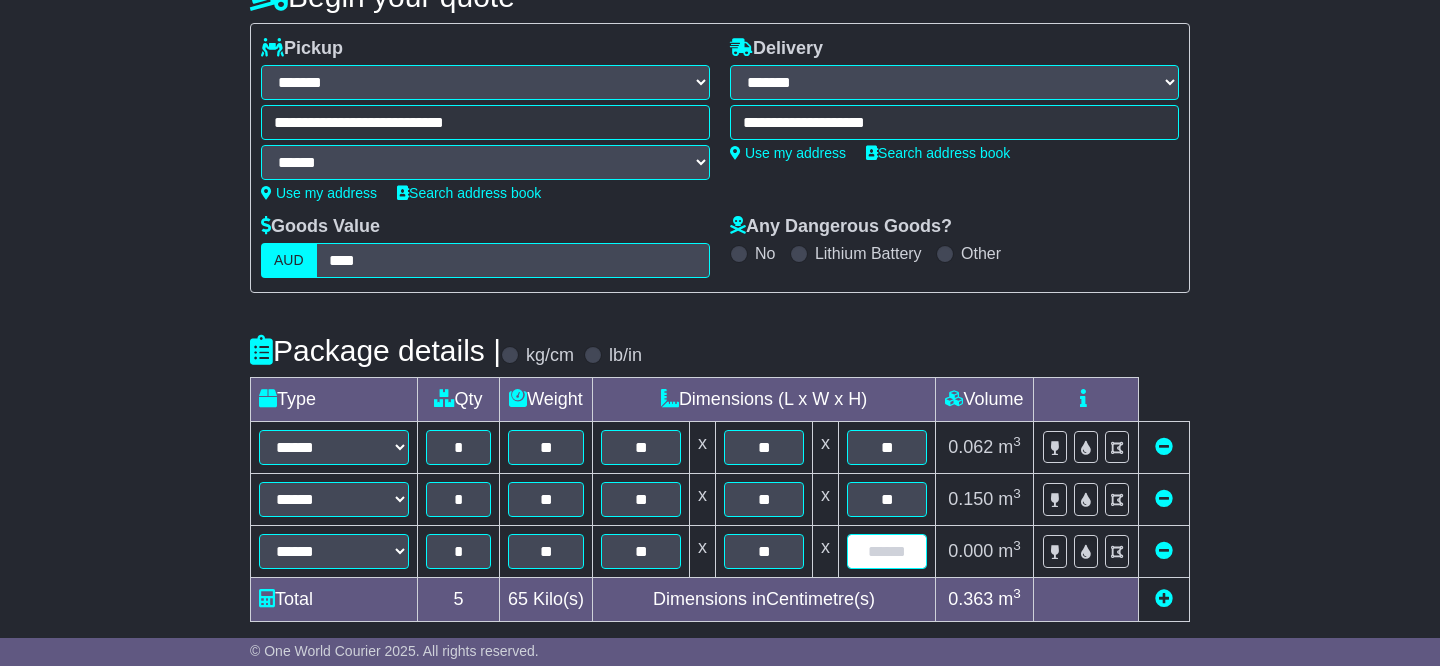 click at bounding box center (887, 551) 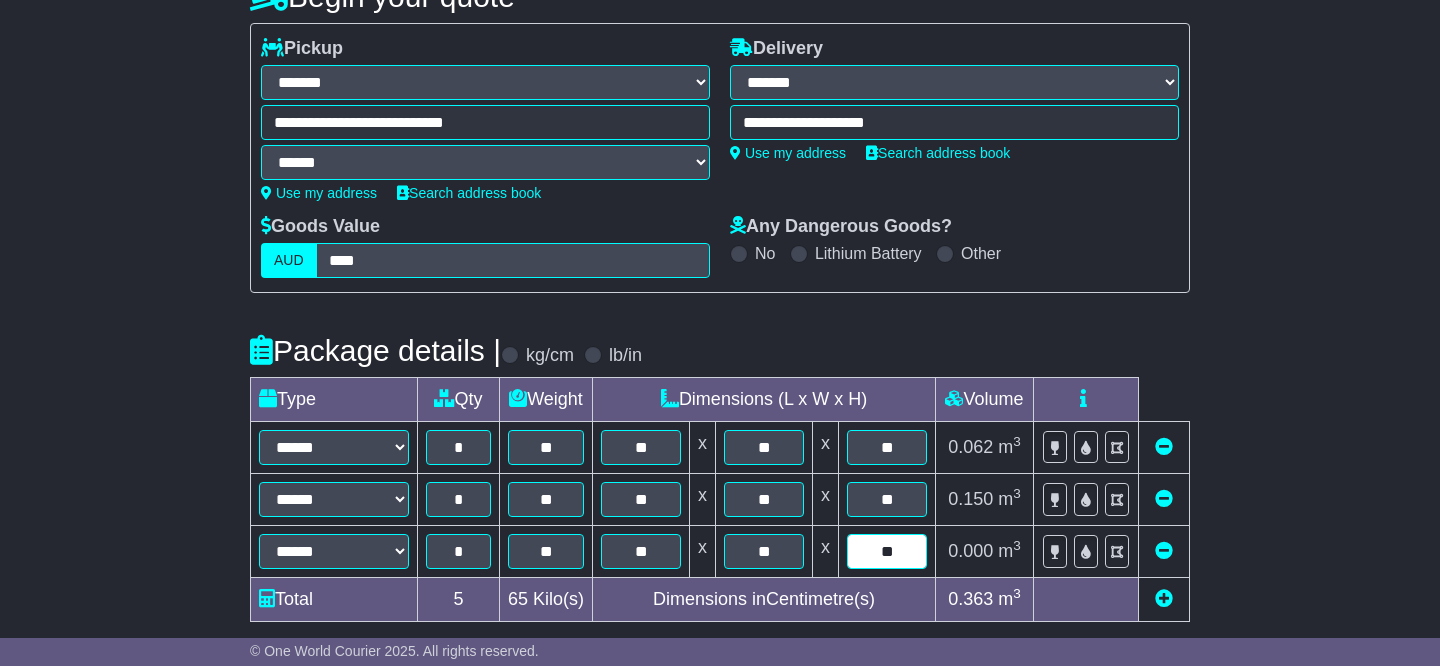 type on "**" 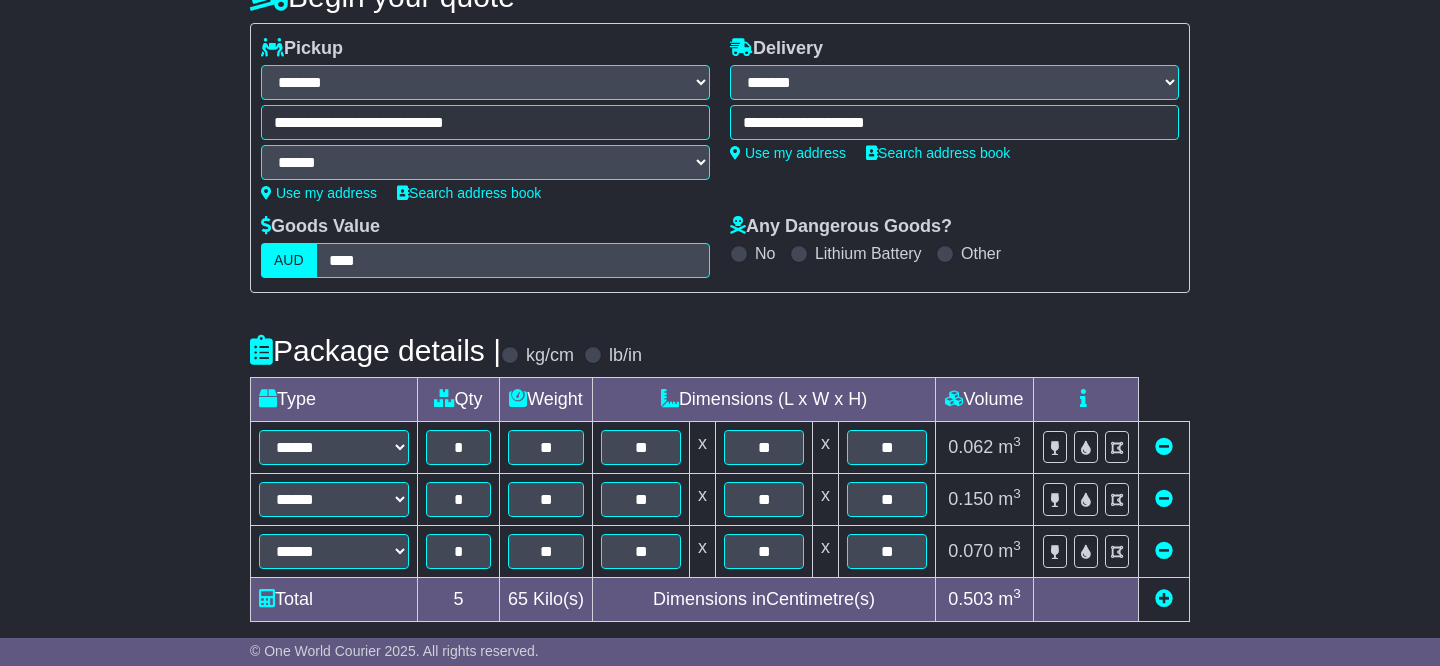 click at bounding box center (1164, 598) 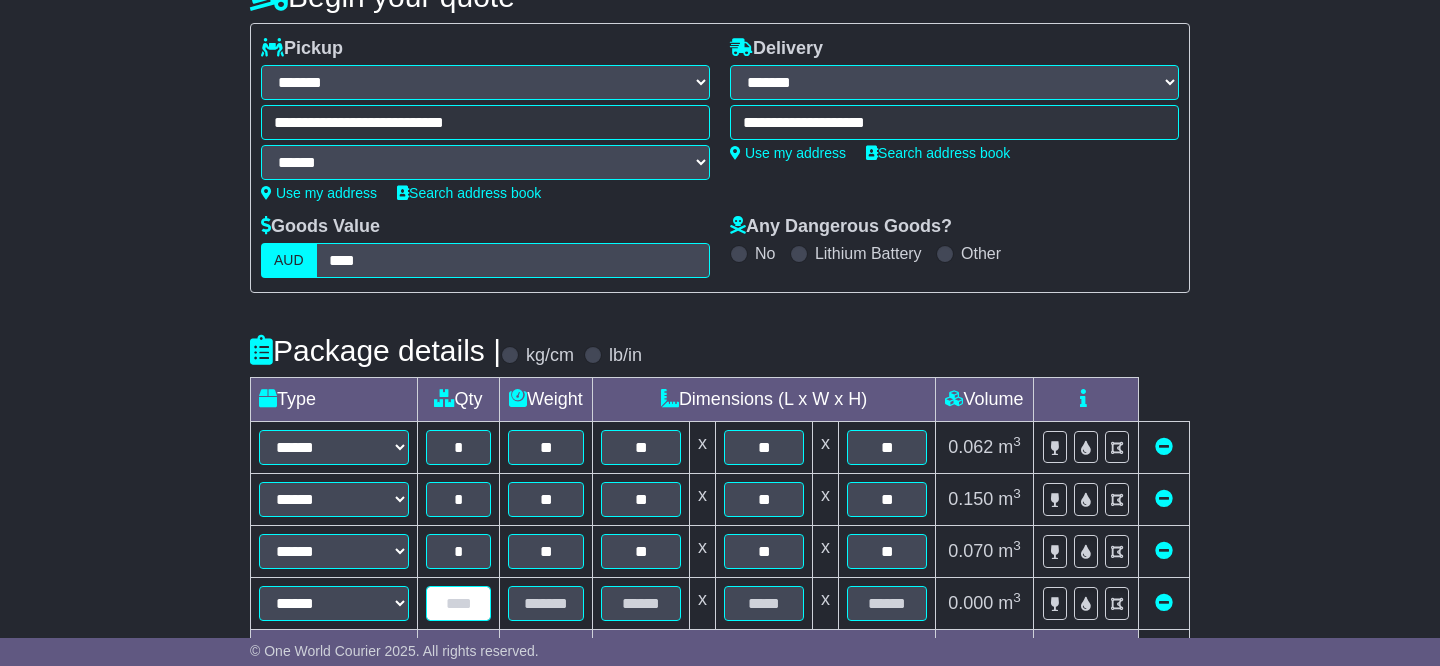 click at bounding box center [458, 603] 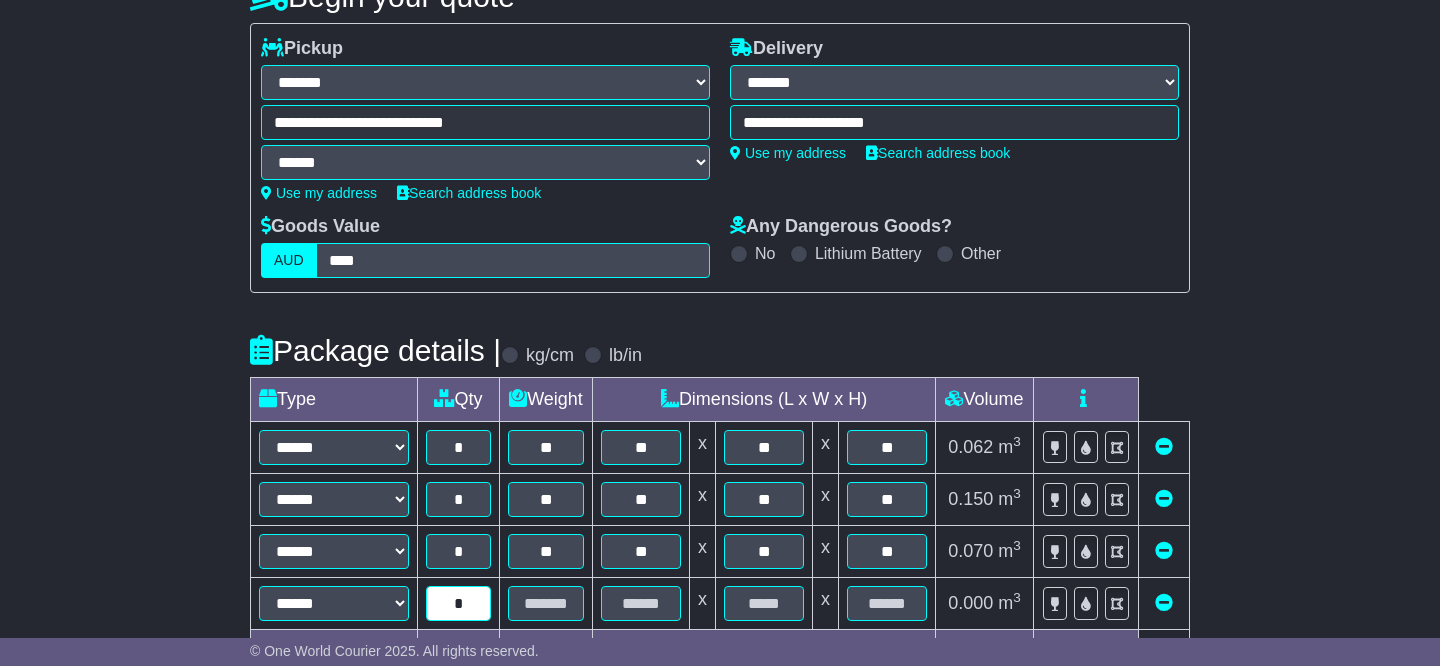 type on "*" 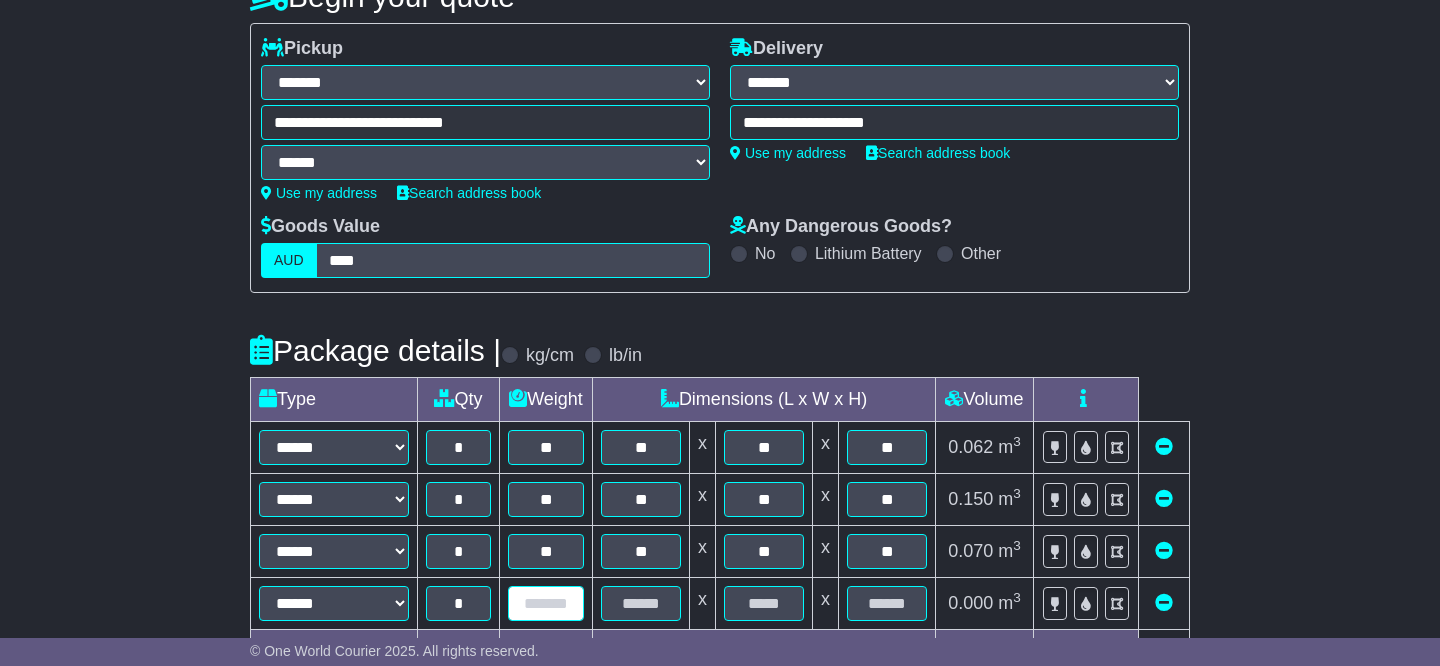click at bounding box center (546, 603) 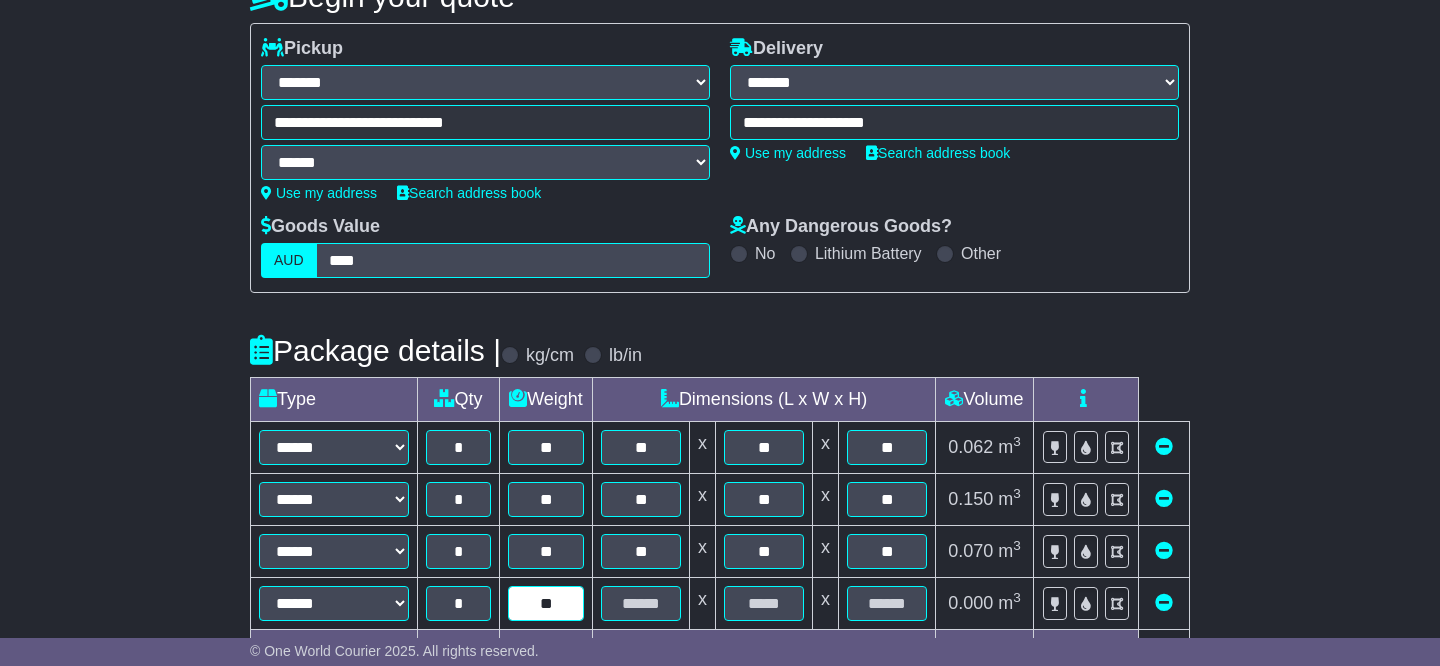 type on "**" 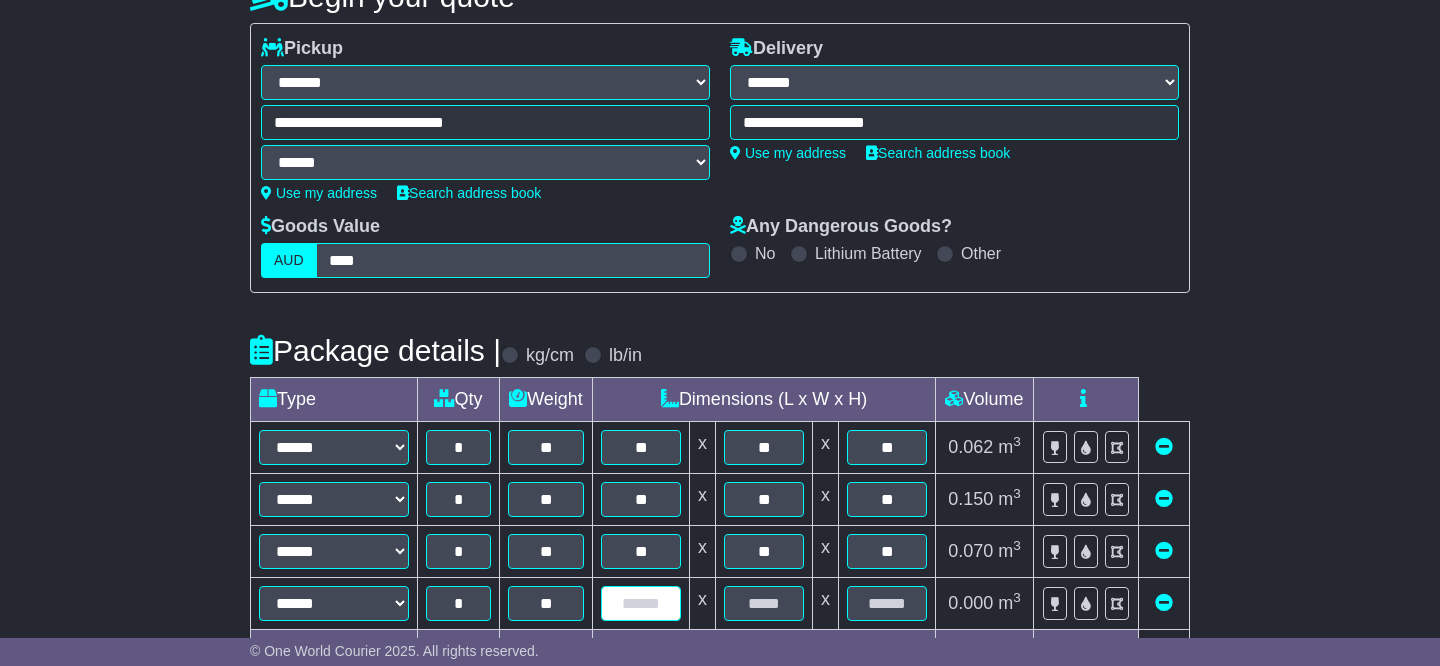 click at bounding box center [641, 603] 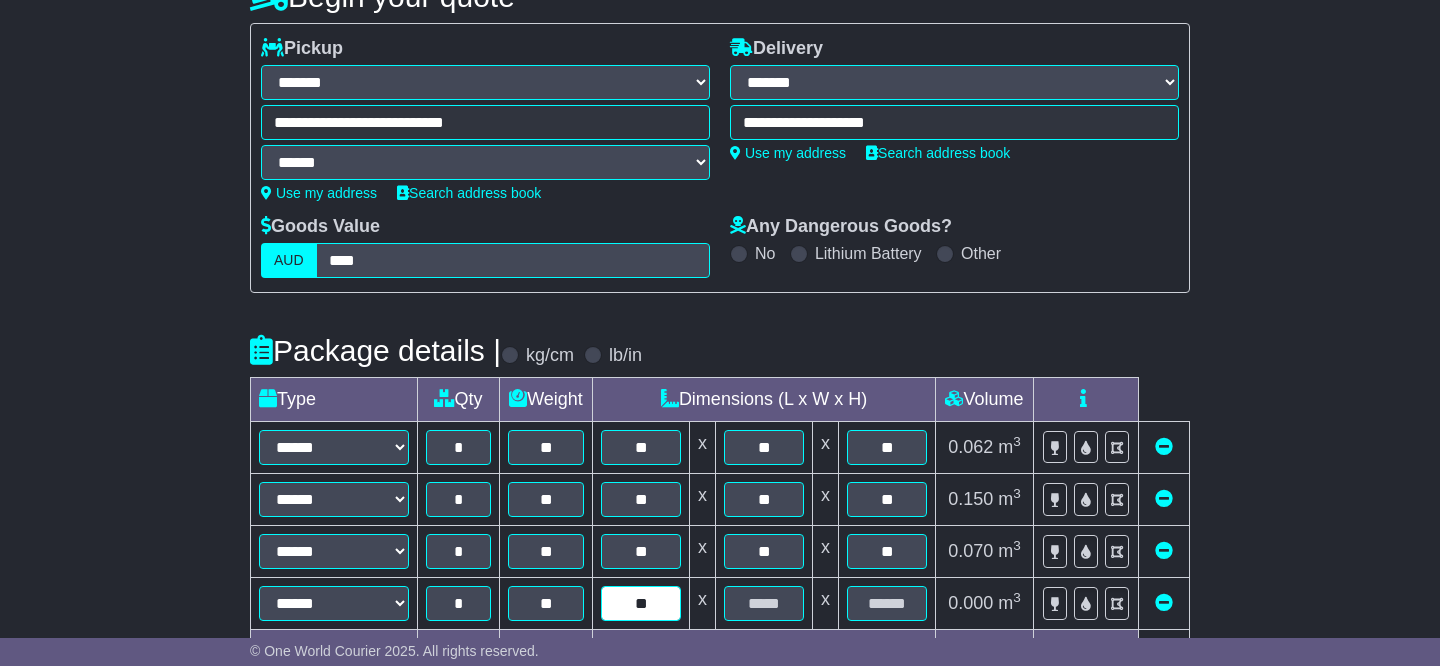 type on "**" 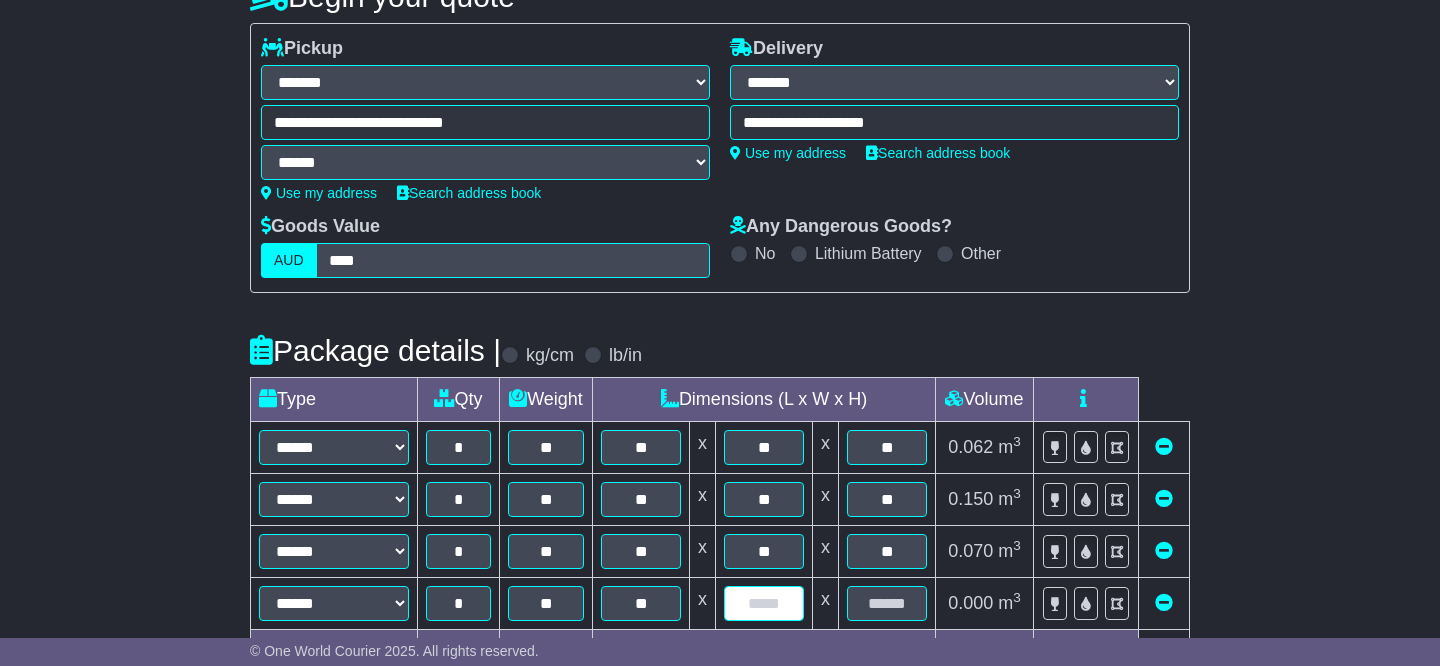 click at bounding box center (764, 603) 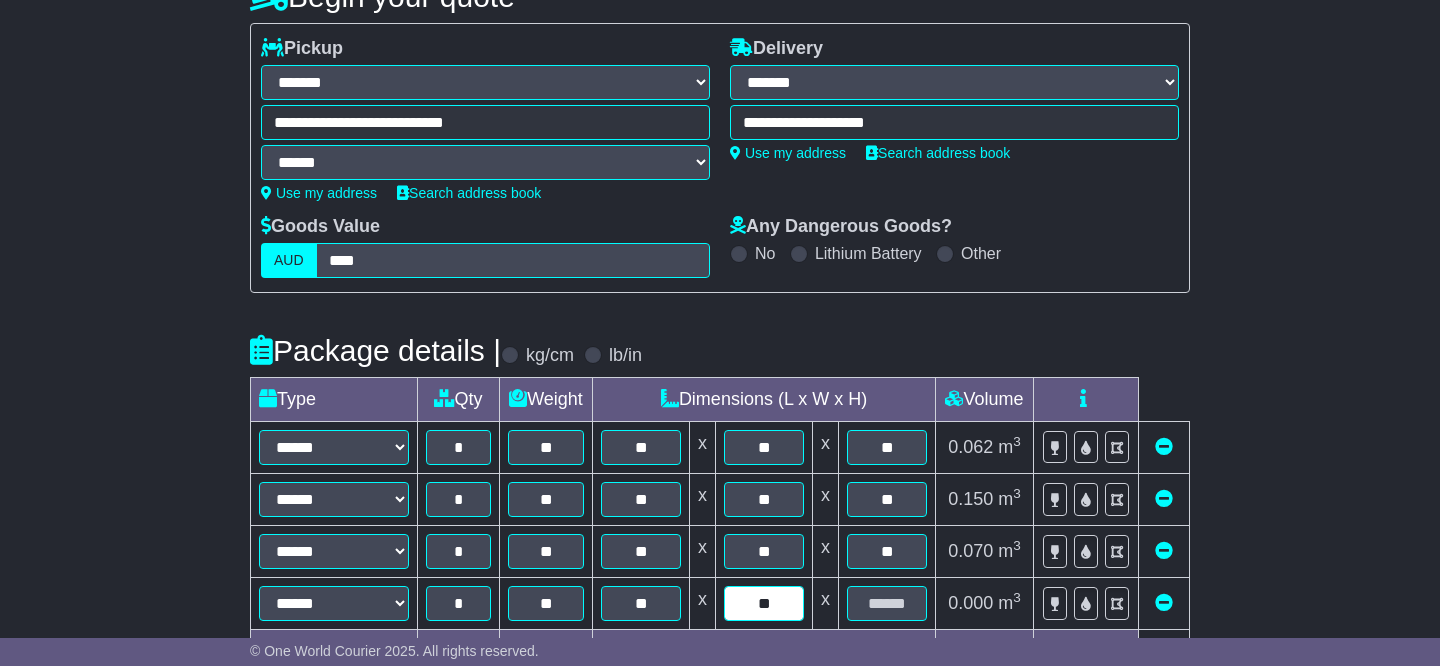 type on "**" 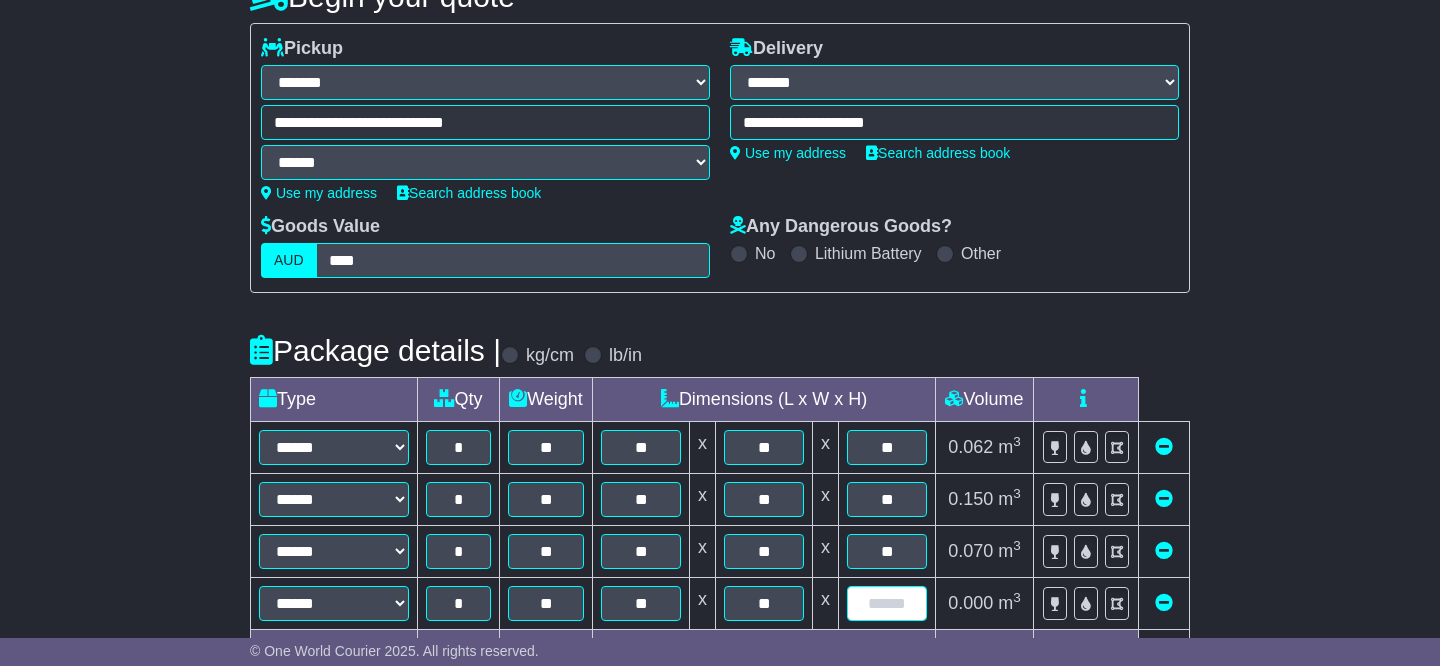 click at bounding box center (887, 603) 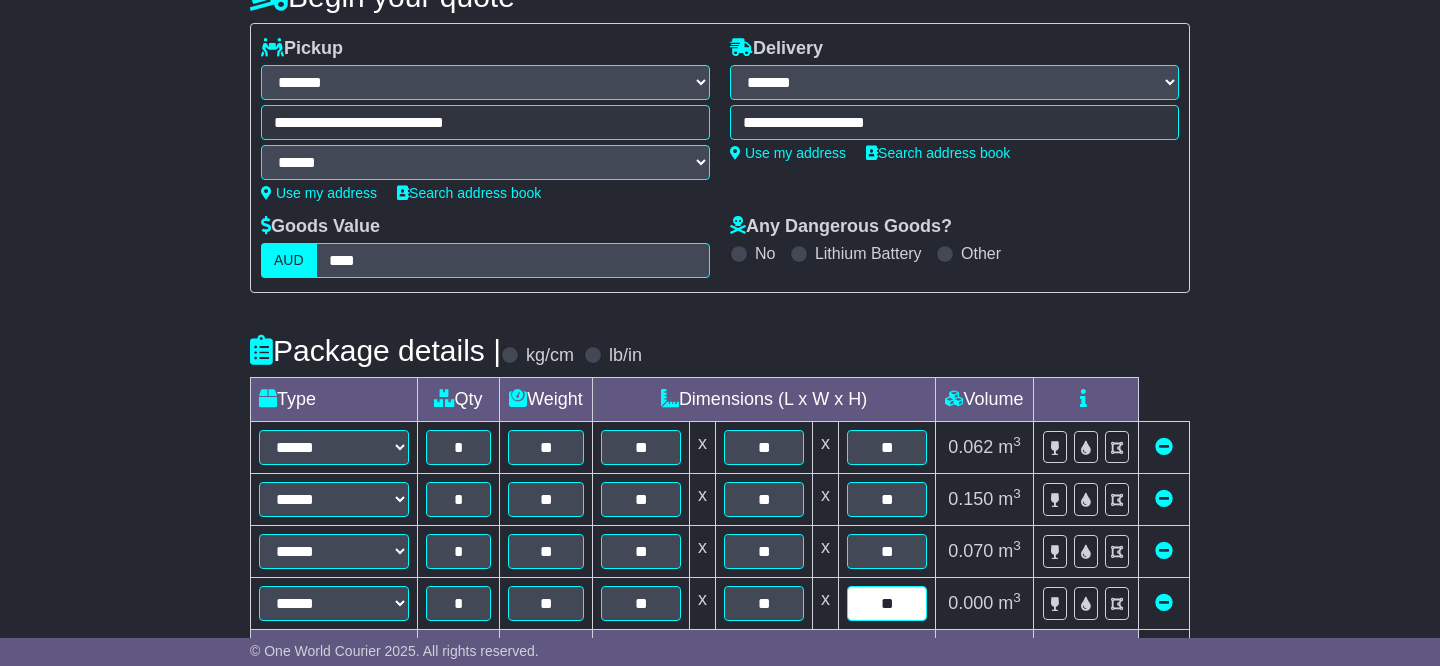 type on "**" 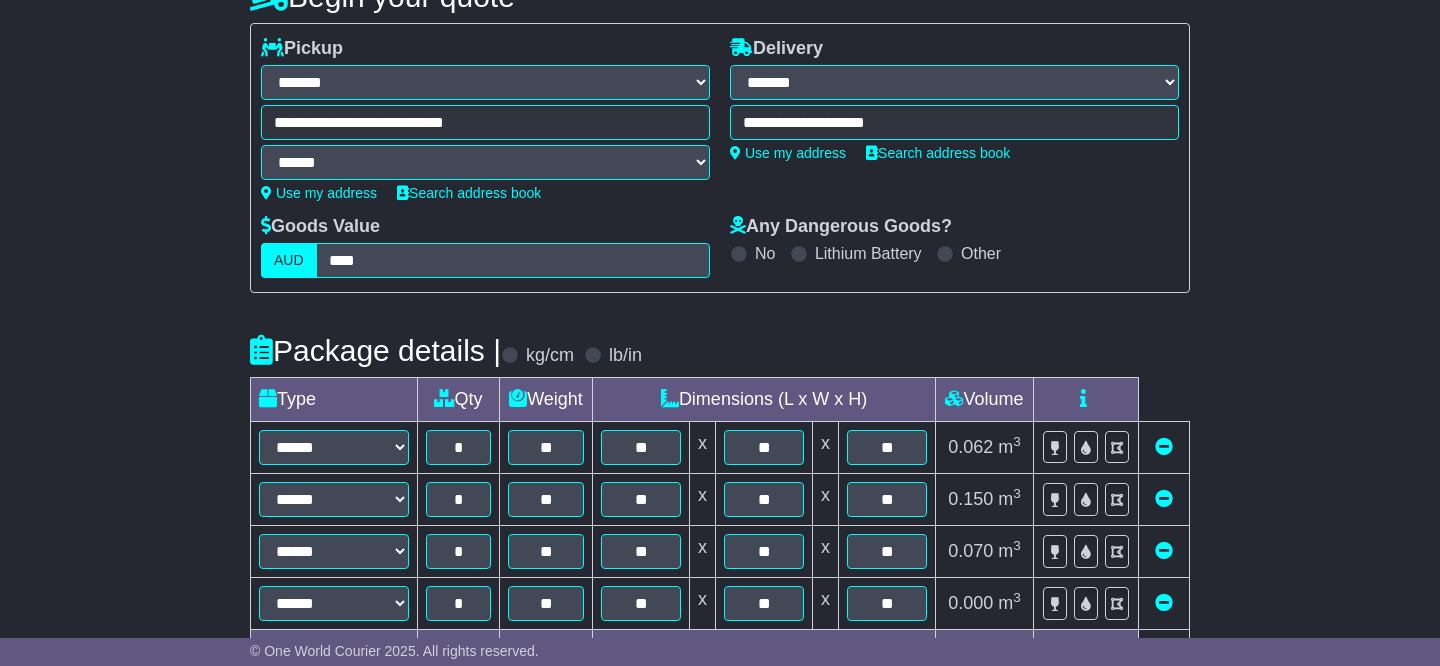 click on "**********" at bounding box center [720, 600] 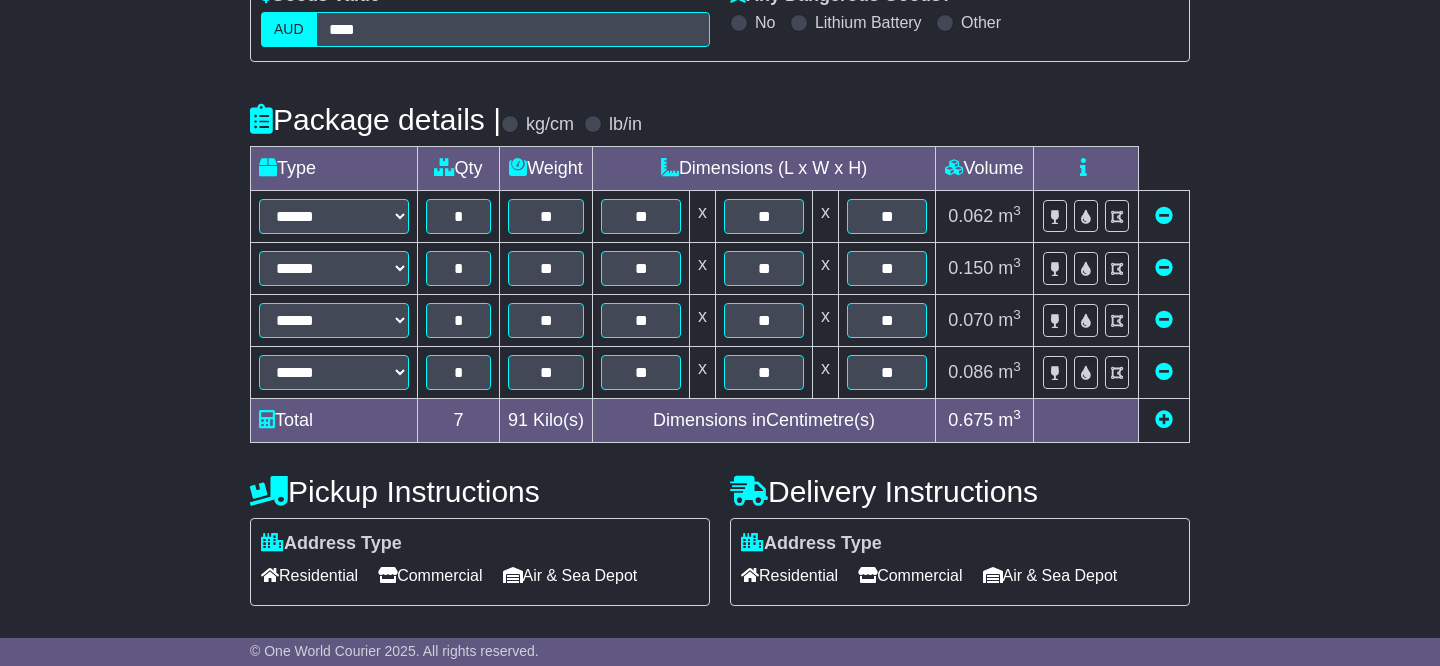 scroll, scrollTop: 469, scrollLeft: 0, axis: vertical 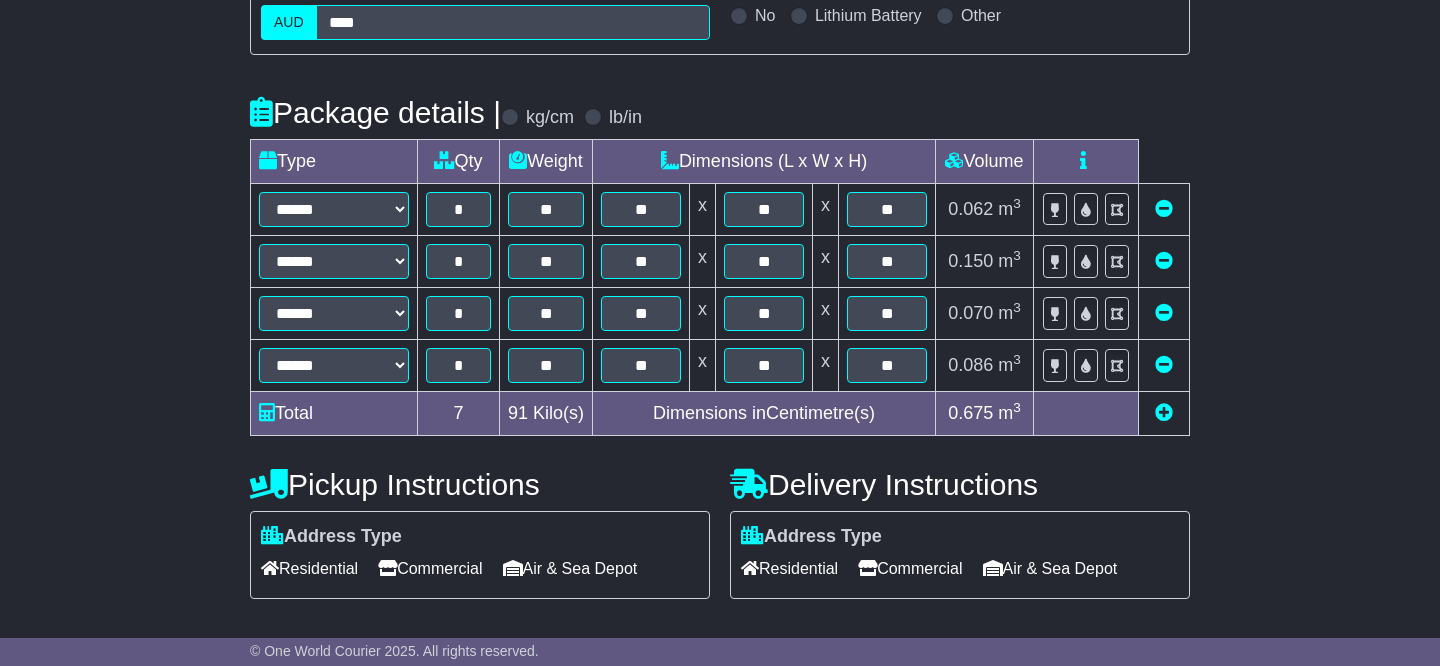 click on "Commercial" at bounding box center [430, 568] 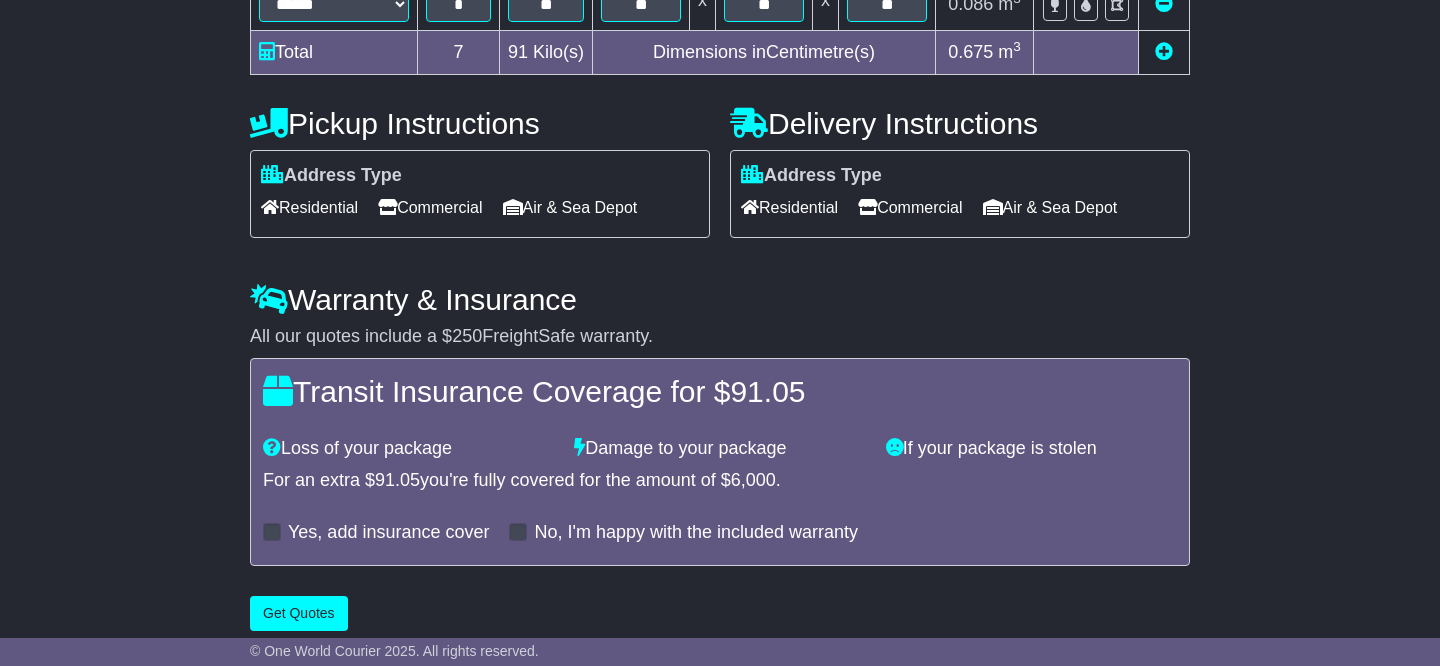 scroll, scrollTop: 848, scrollLeft: 0, axis: vertical 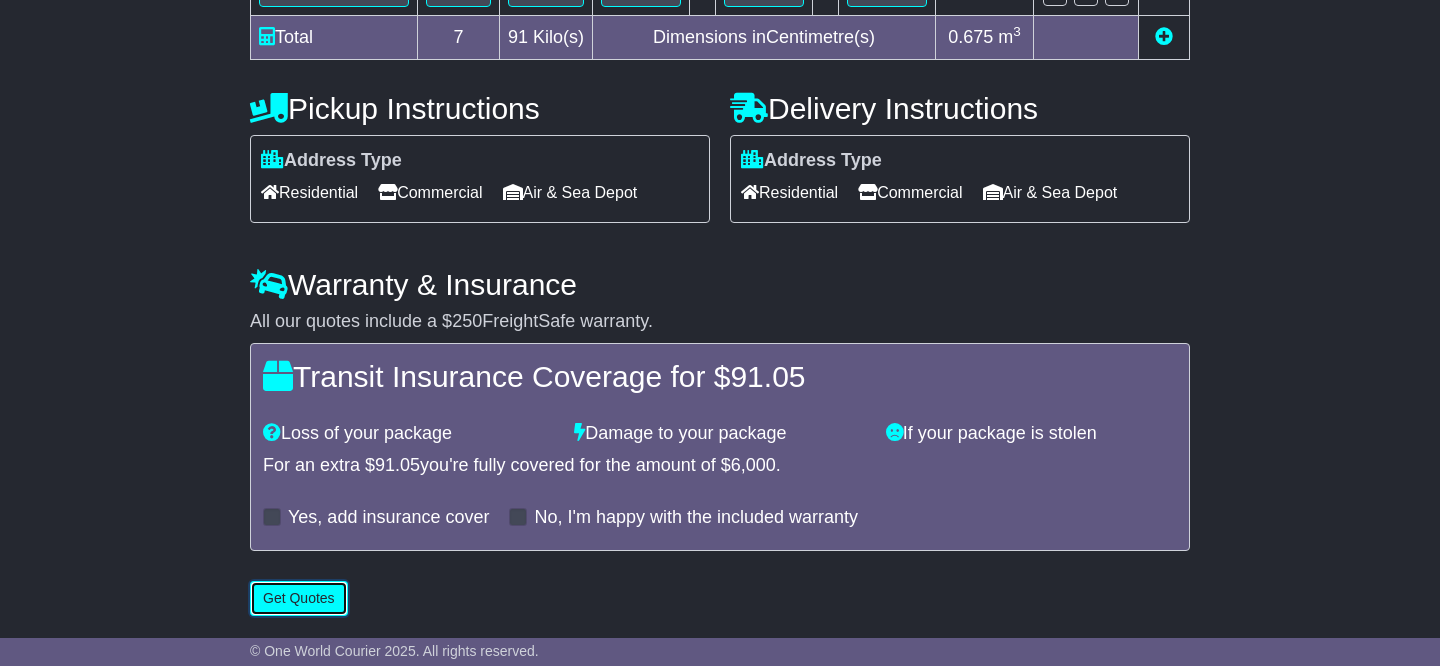 click on "Get Quotes" at bounding box center [299, 598] 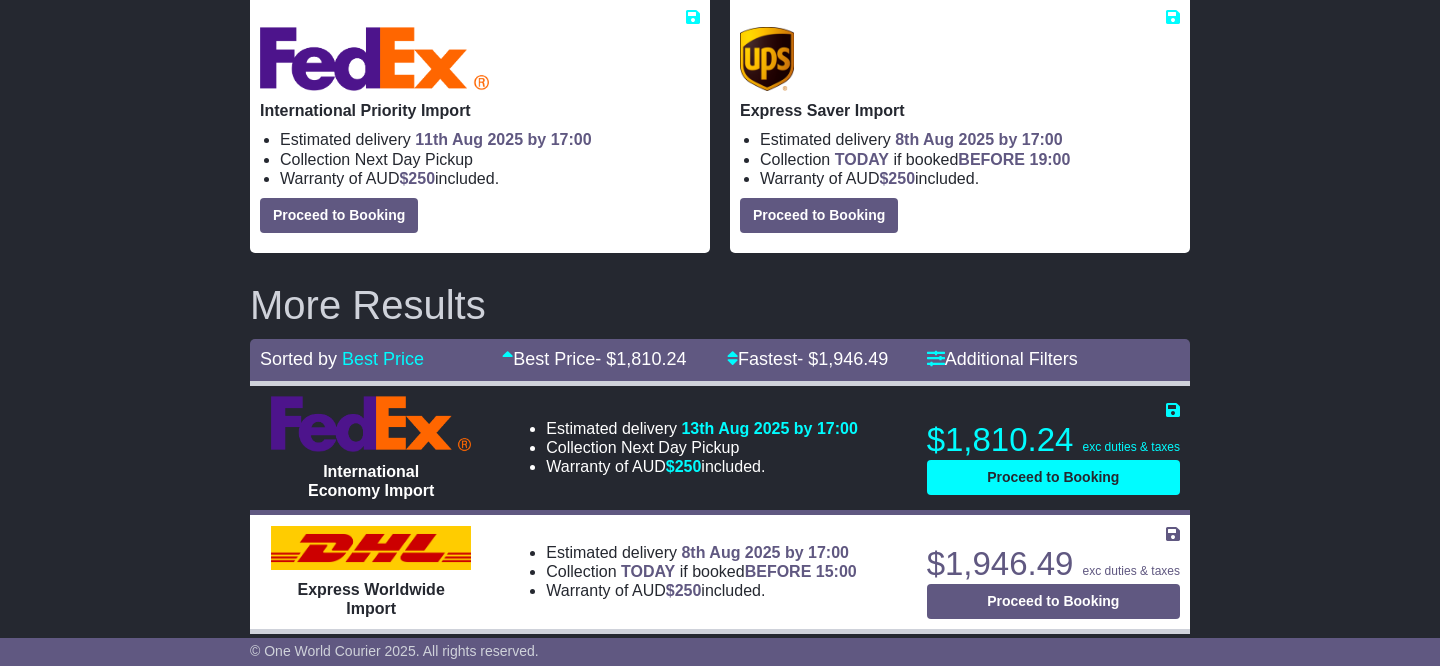 scroll, scrollTop: 0, scrollLeft: 0, axis: both 